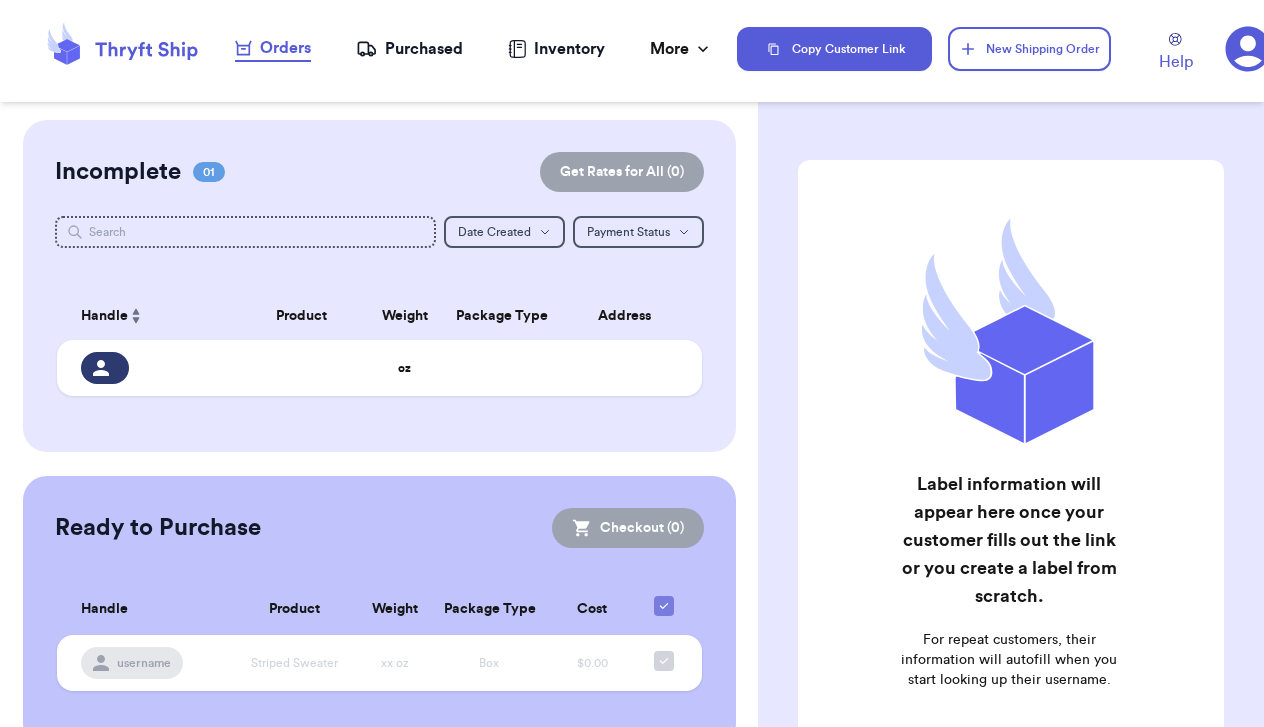 scroll, scrollTop: 0, scrollLeft: 0, axis: both 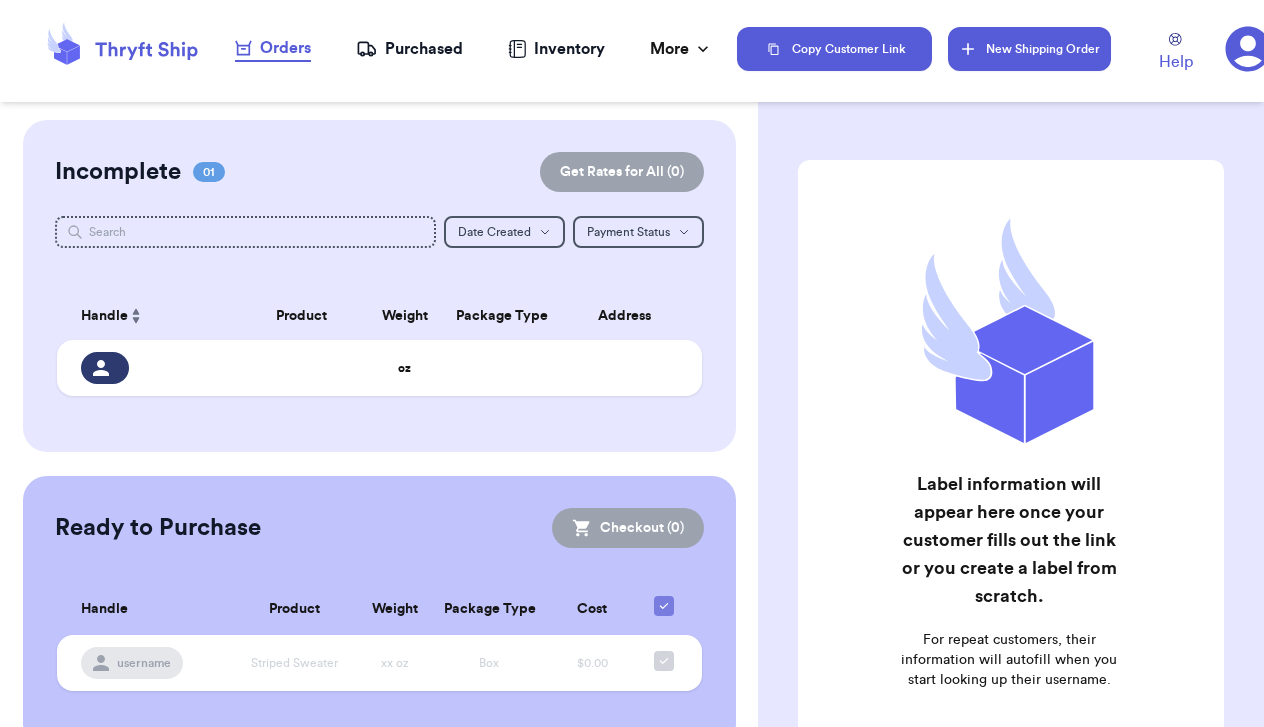 click on "New Shipping Order" at bounding box center [1029, 49] 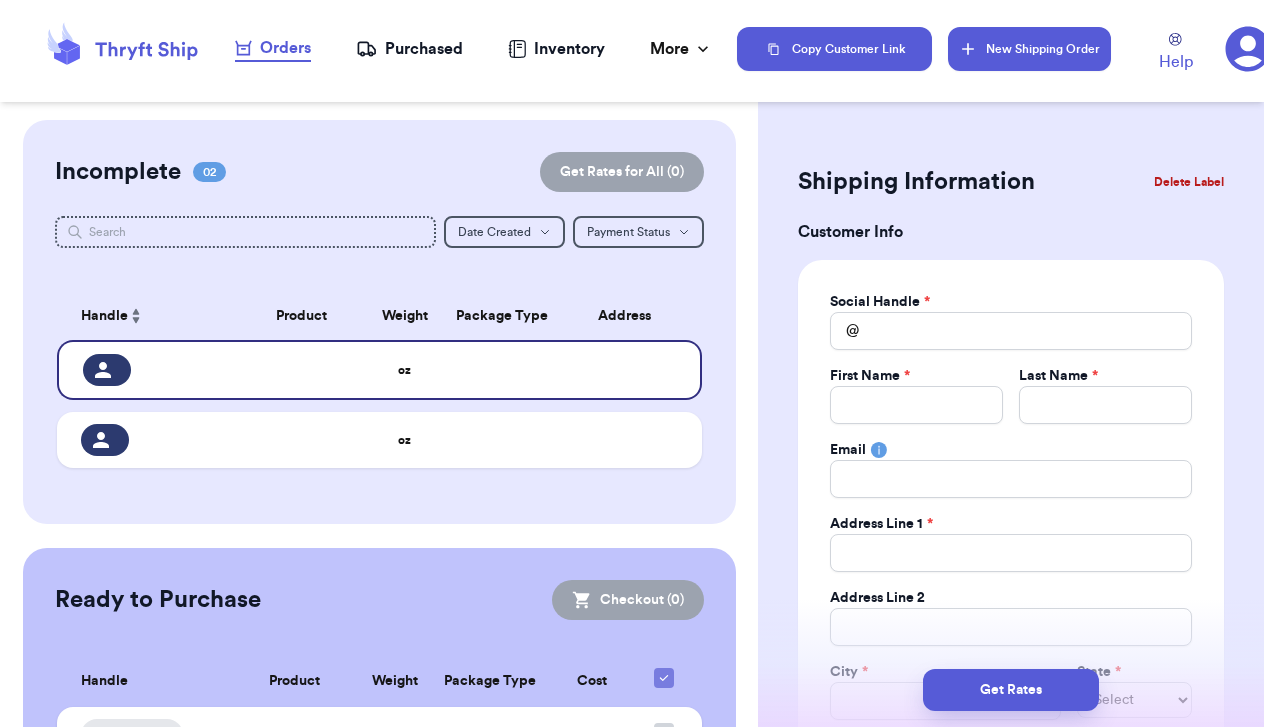 type 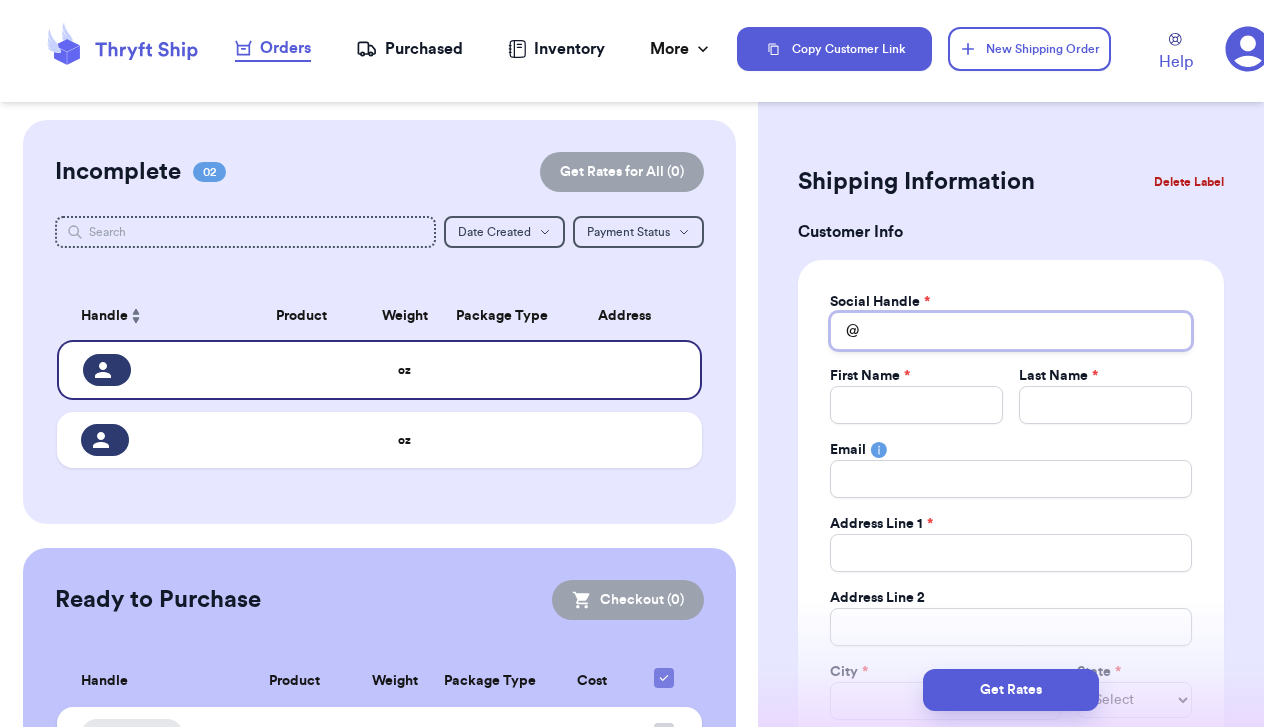 click on "Total Amount Paid" at bounding box center [1011, 331] 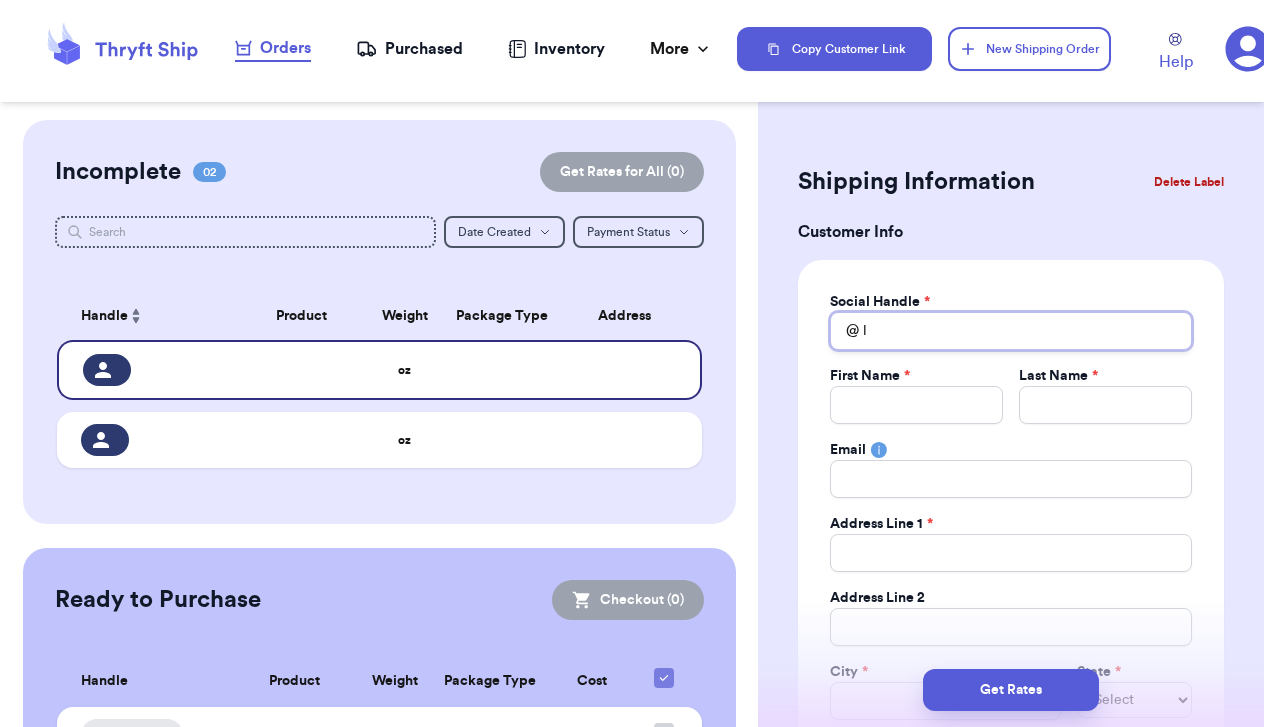 type 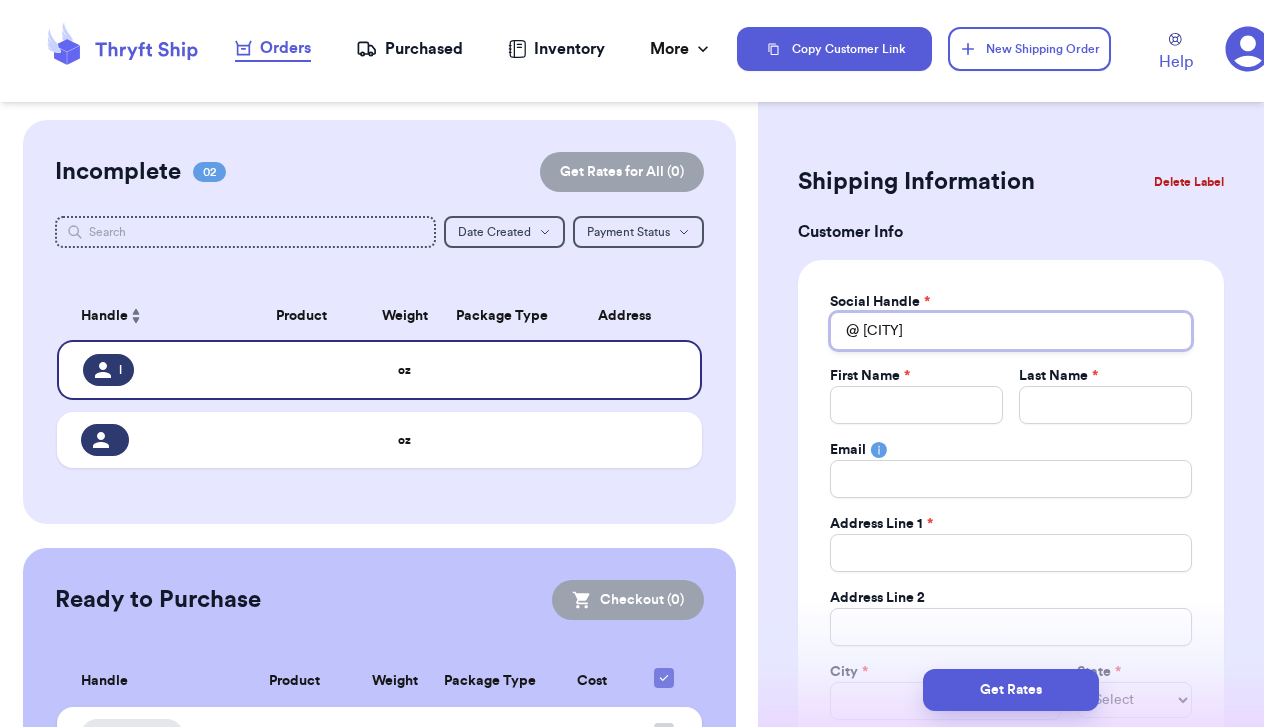 type 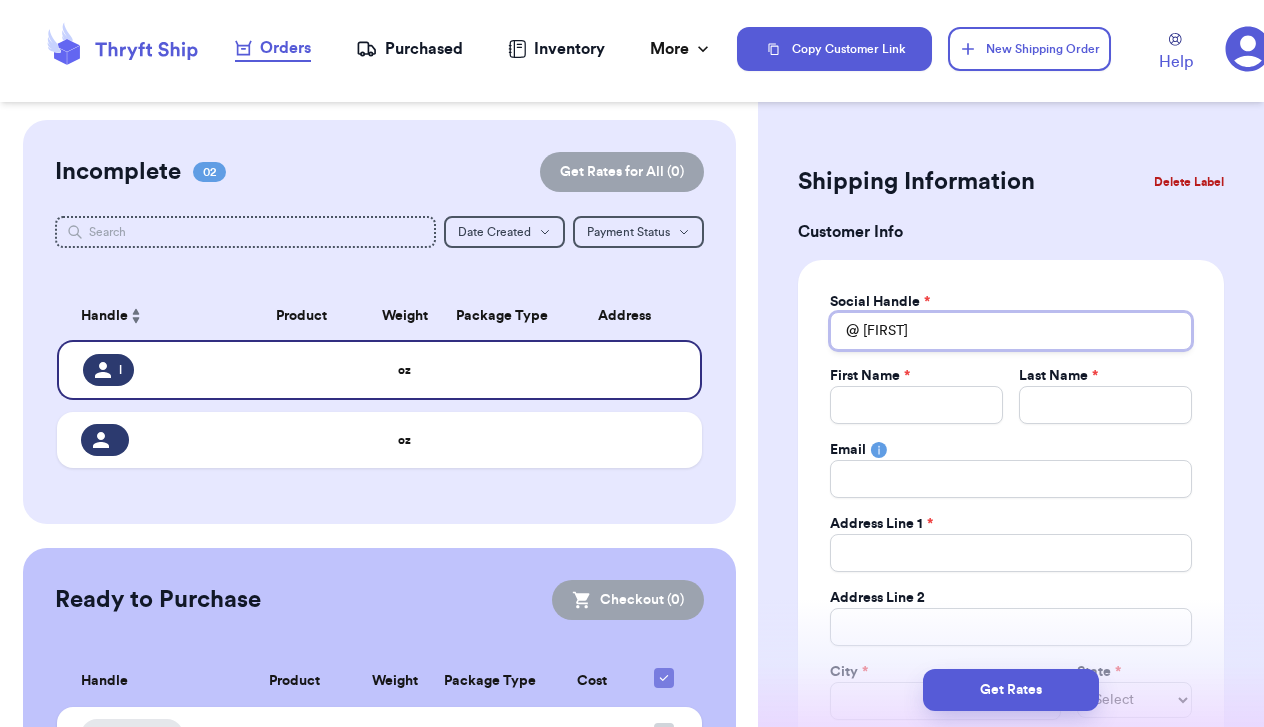 type 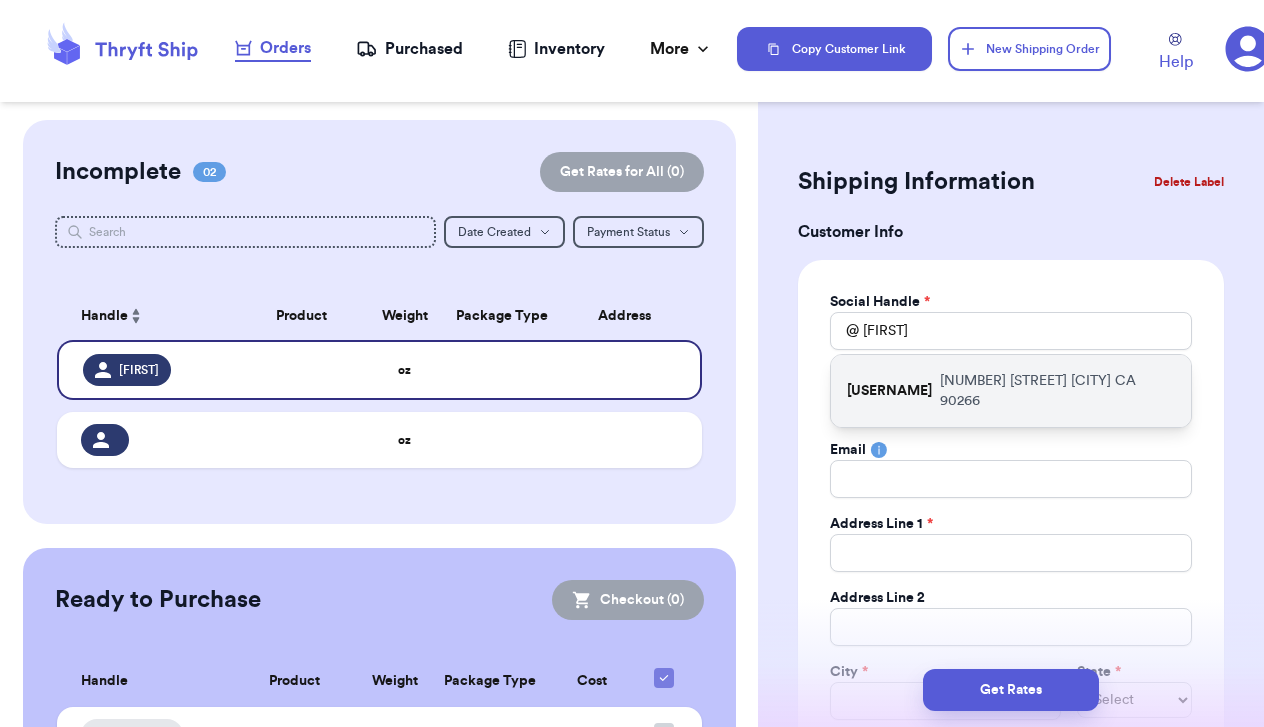 click on "[USERNAME]" at bounding box center [889, 391] 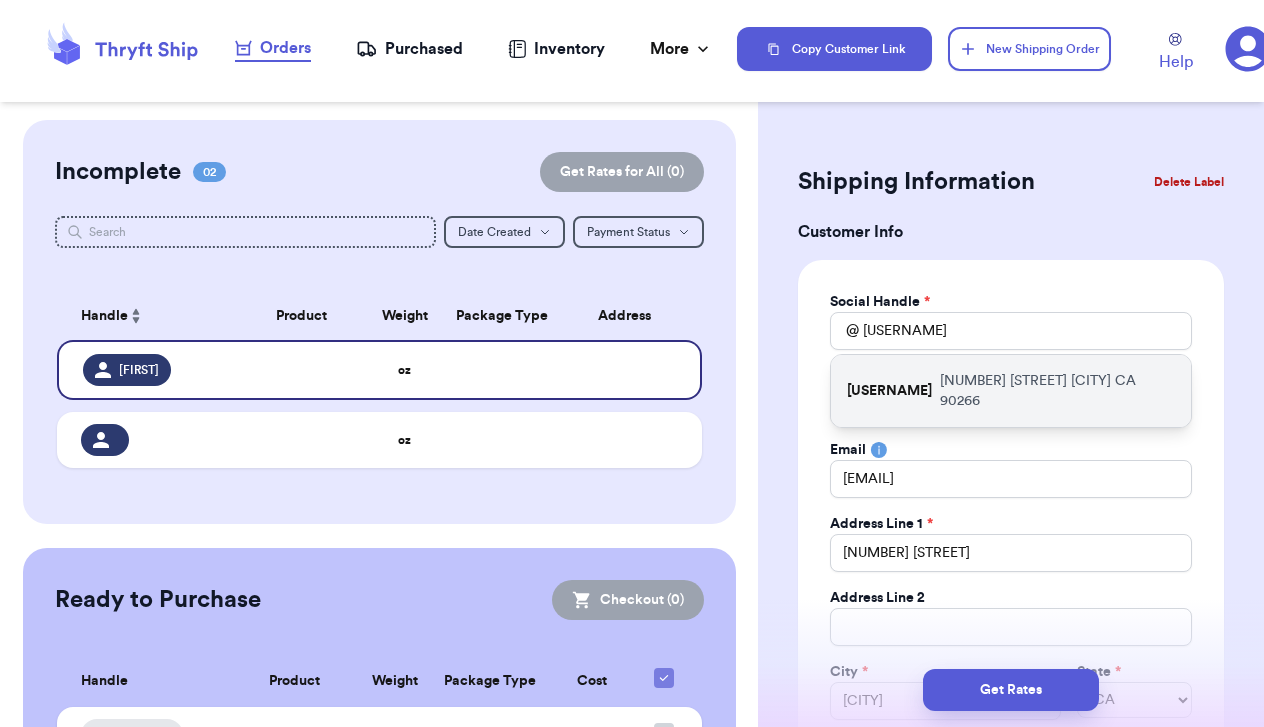 type 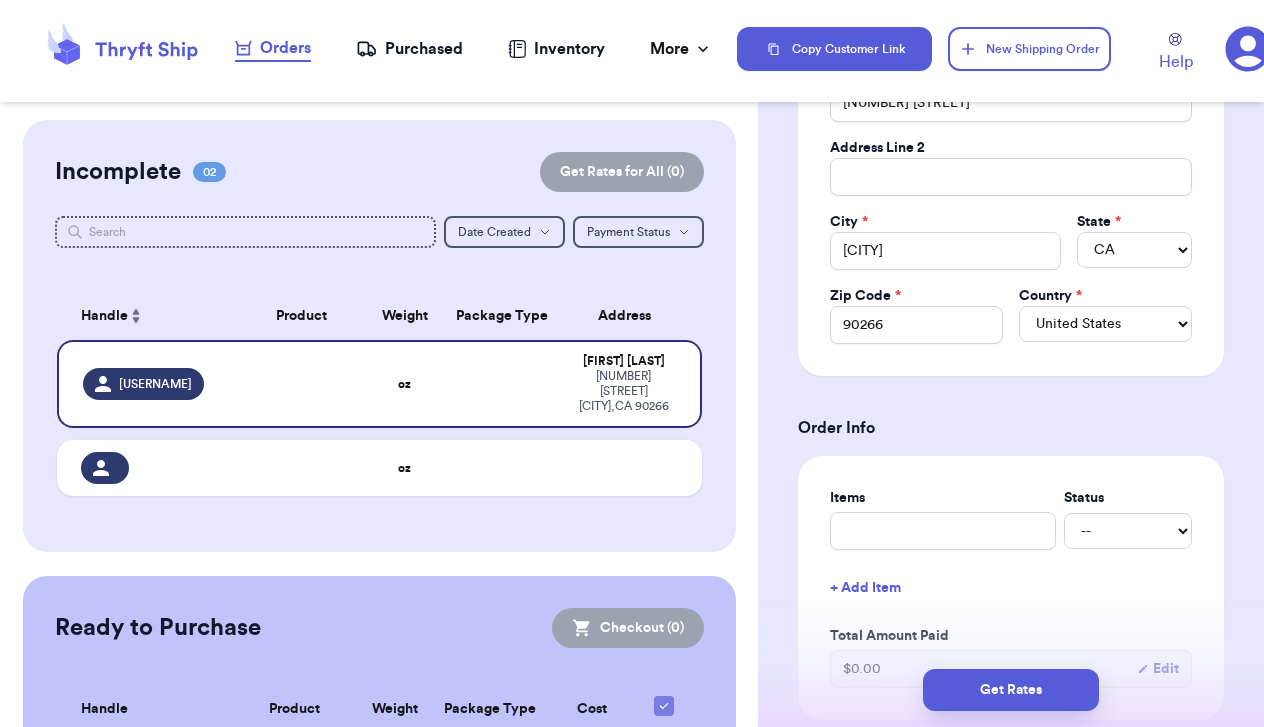 scroll, scrollTop: 451, scrollLeft: 0, axis: vertical 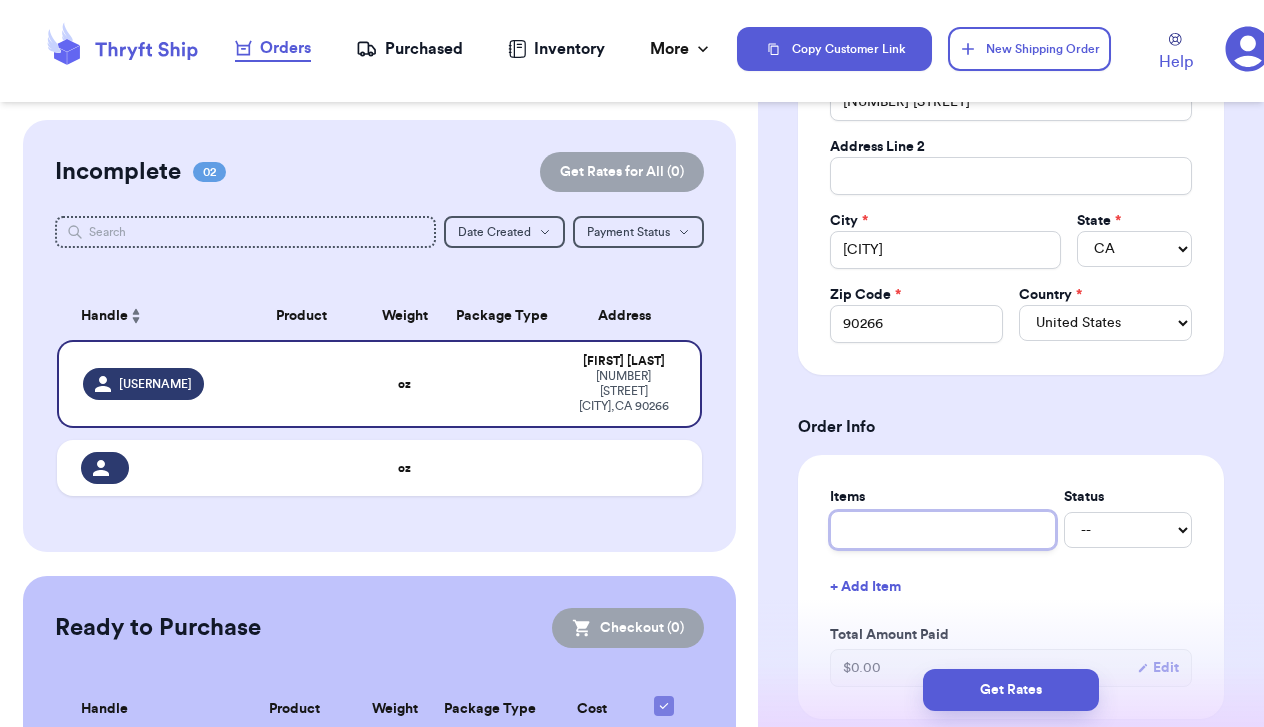 type on "l" 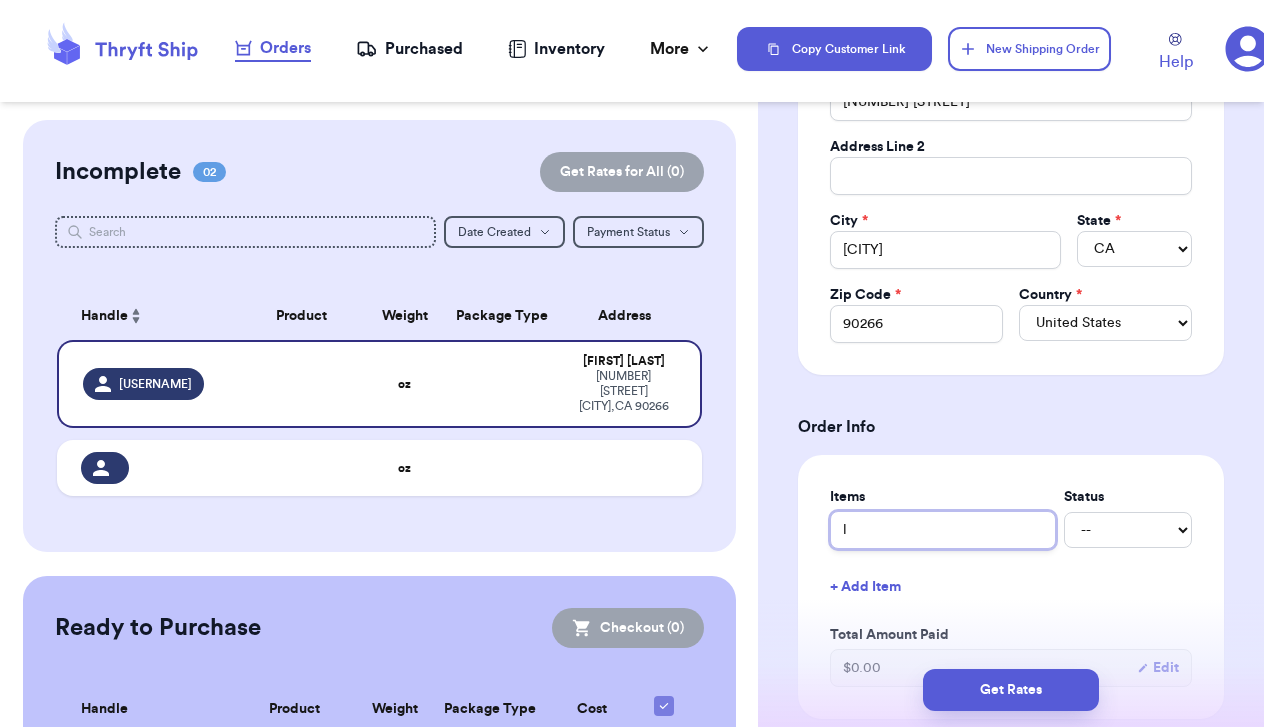 type 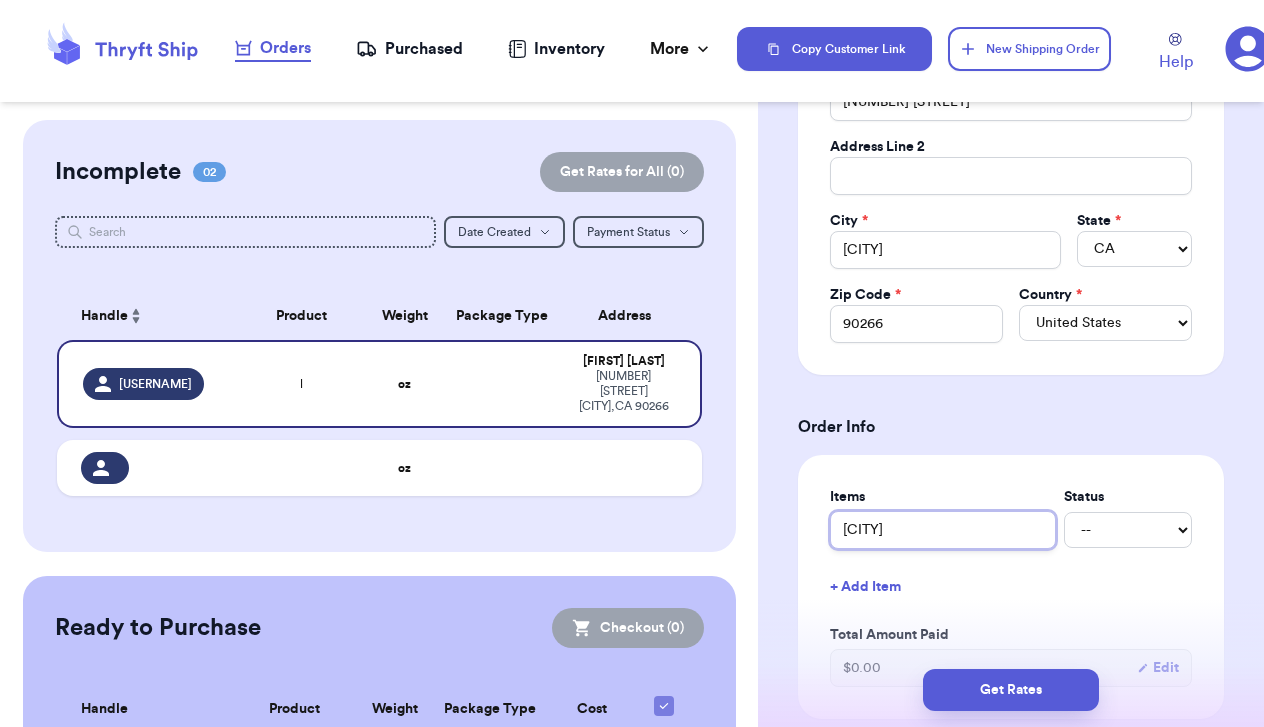 type 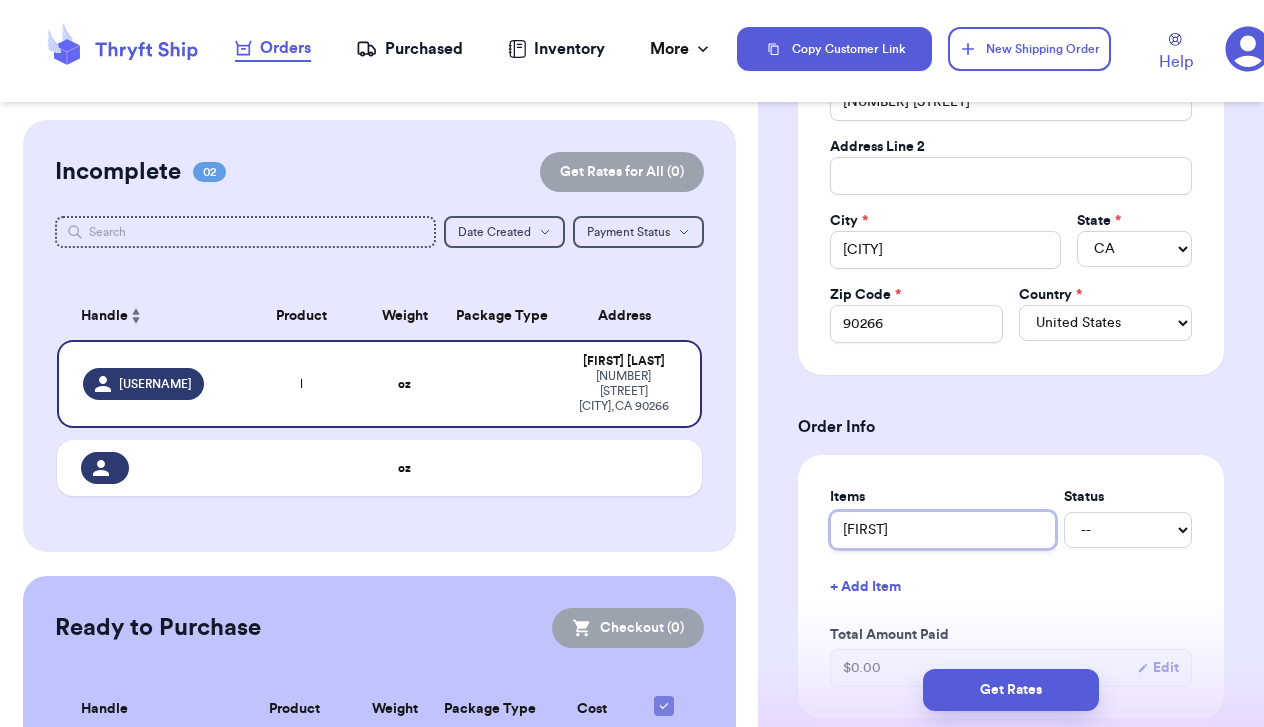 type 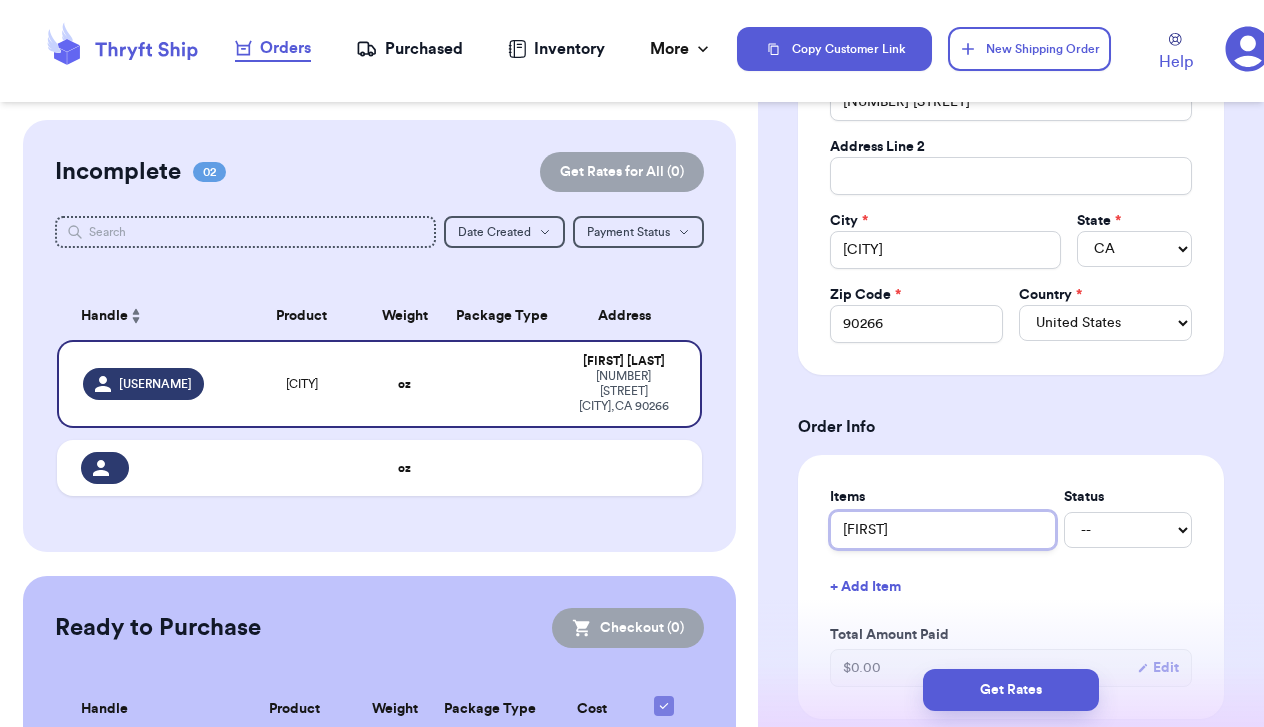 type on "[FIRST]" 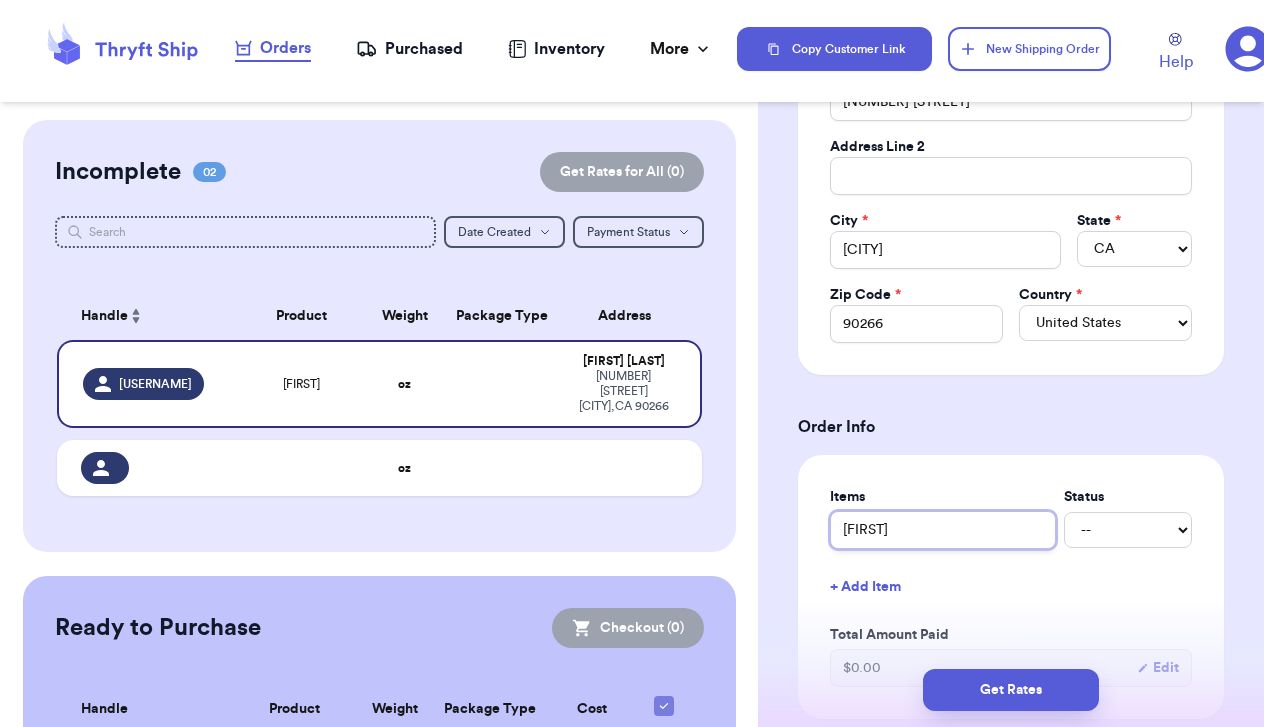 type 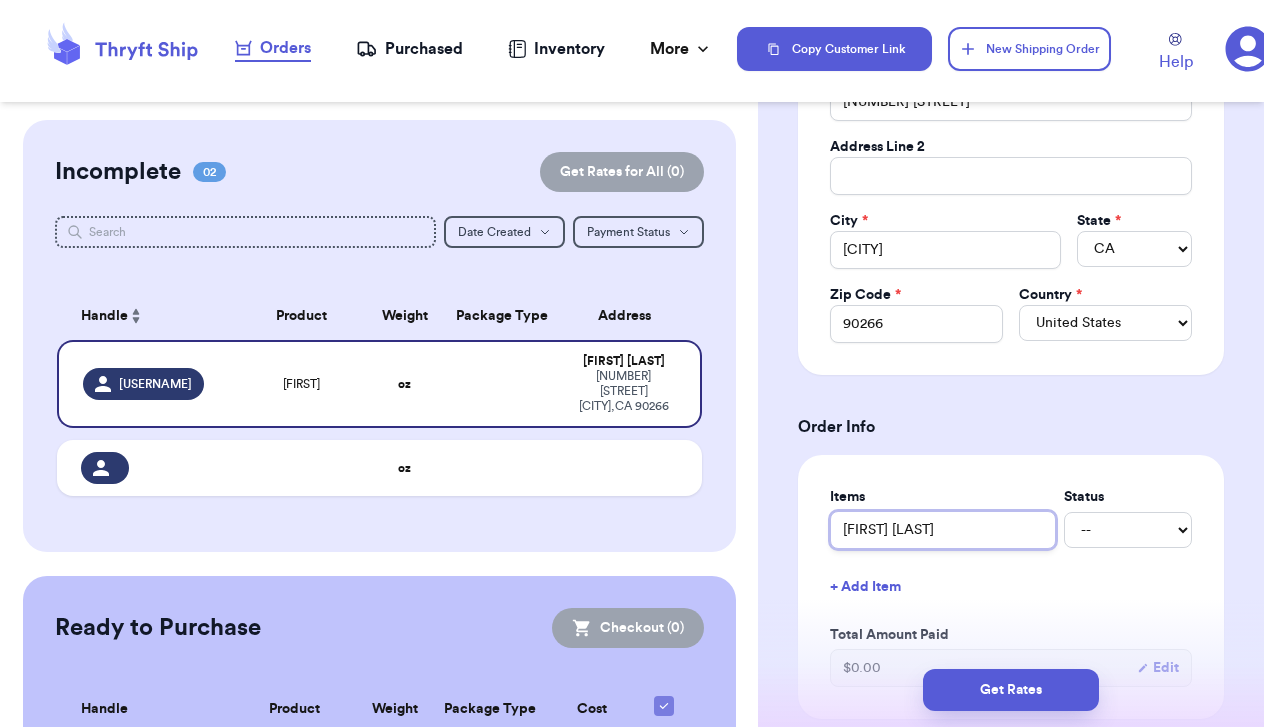 type 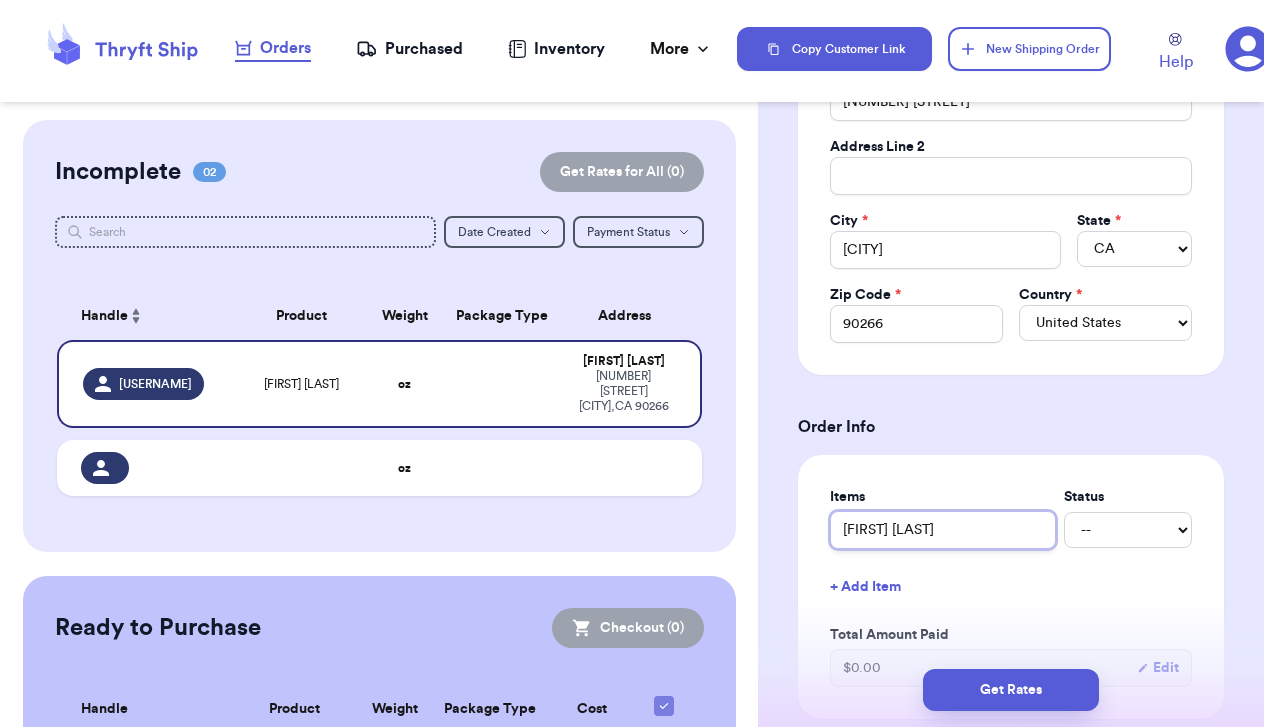 type 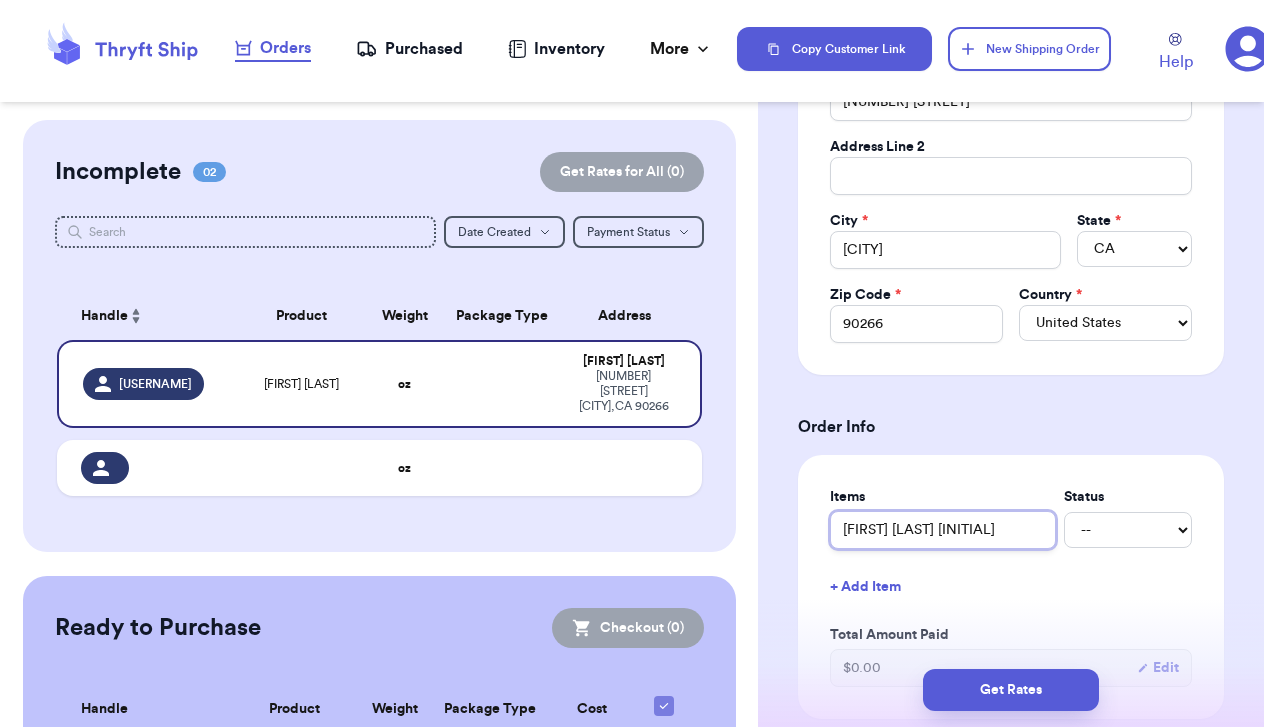 type 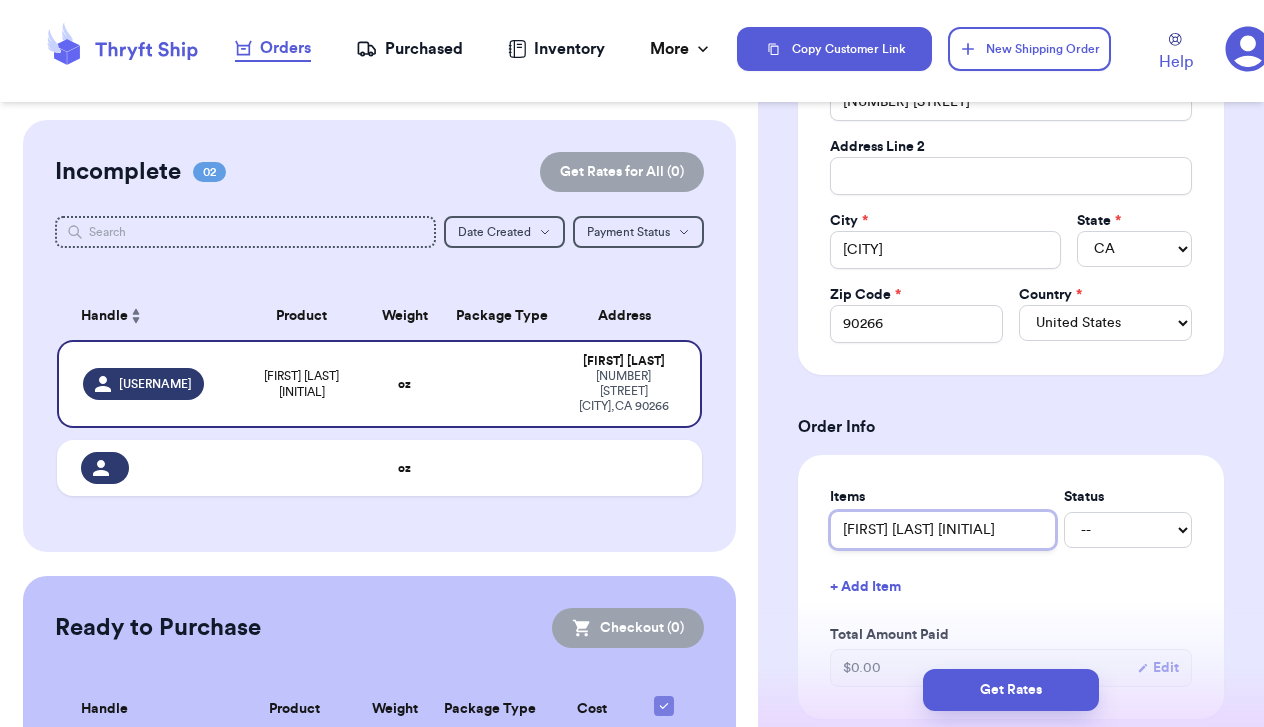 type 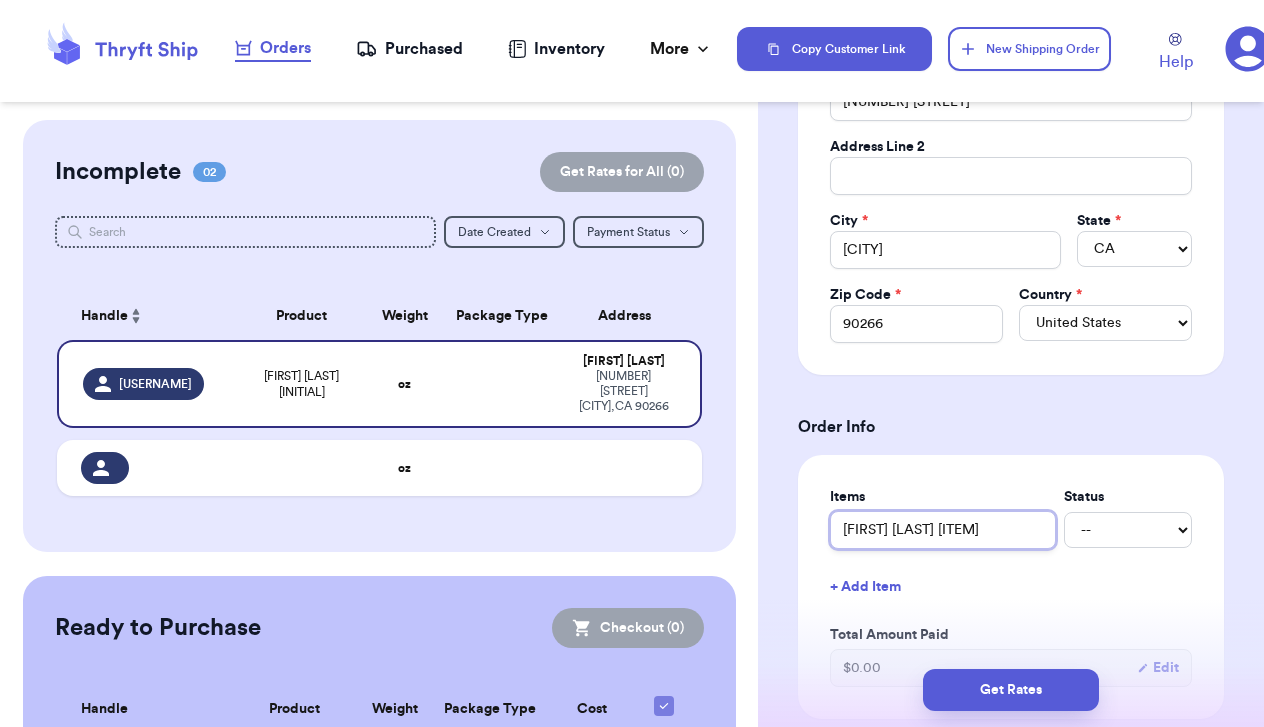 type 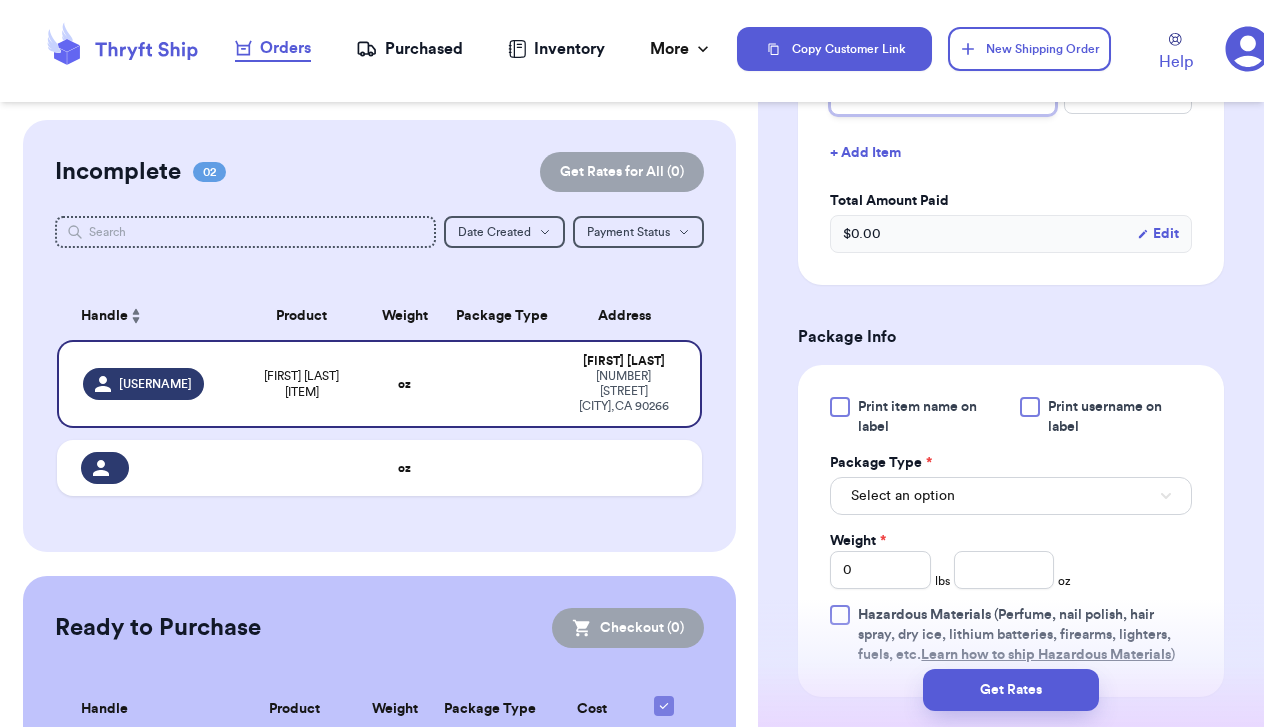scroll, scrollTop: 910, scrollLeft: 0, axis: vertical 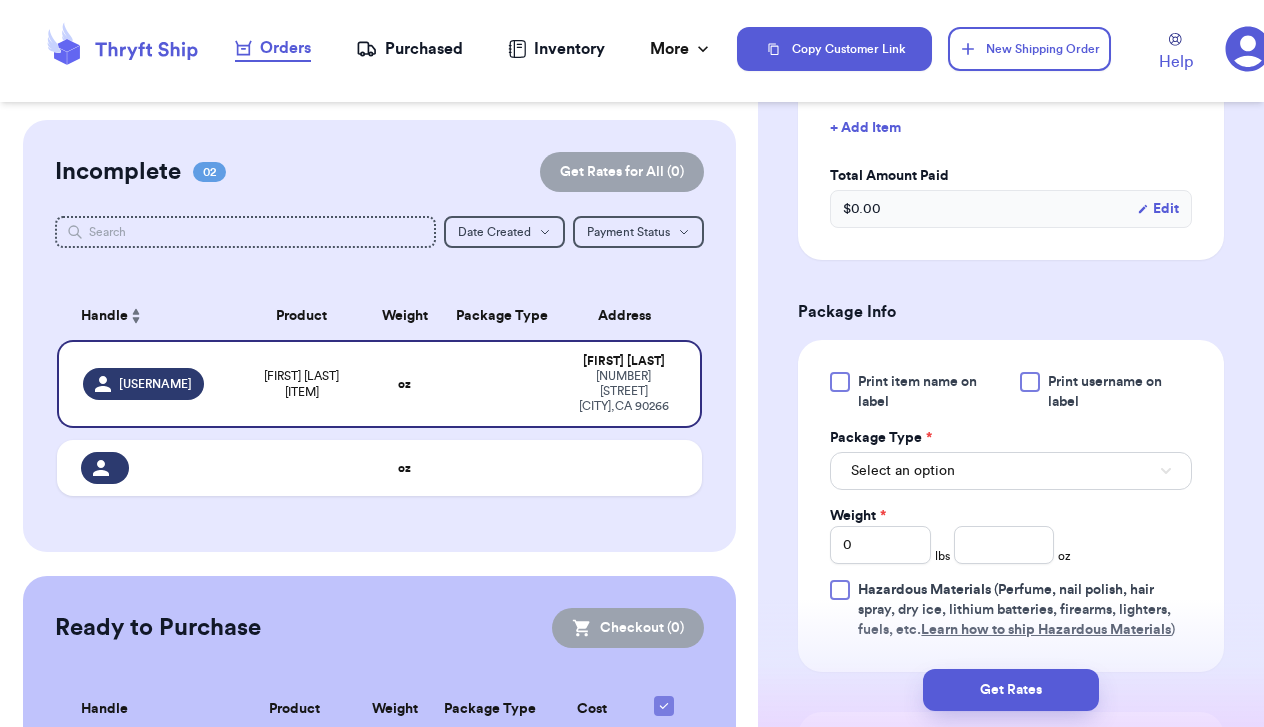 type on "[FIRST] [LAST] [ITEM]" 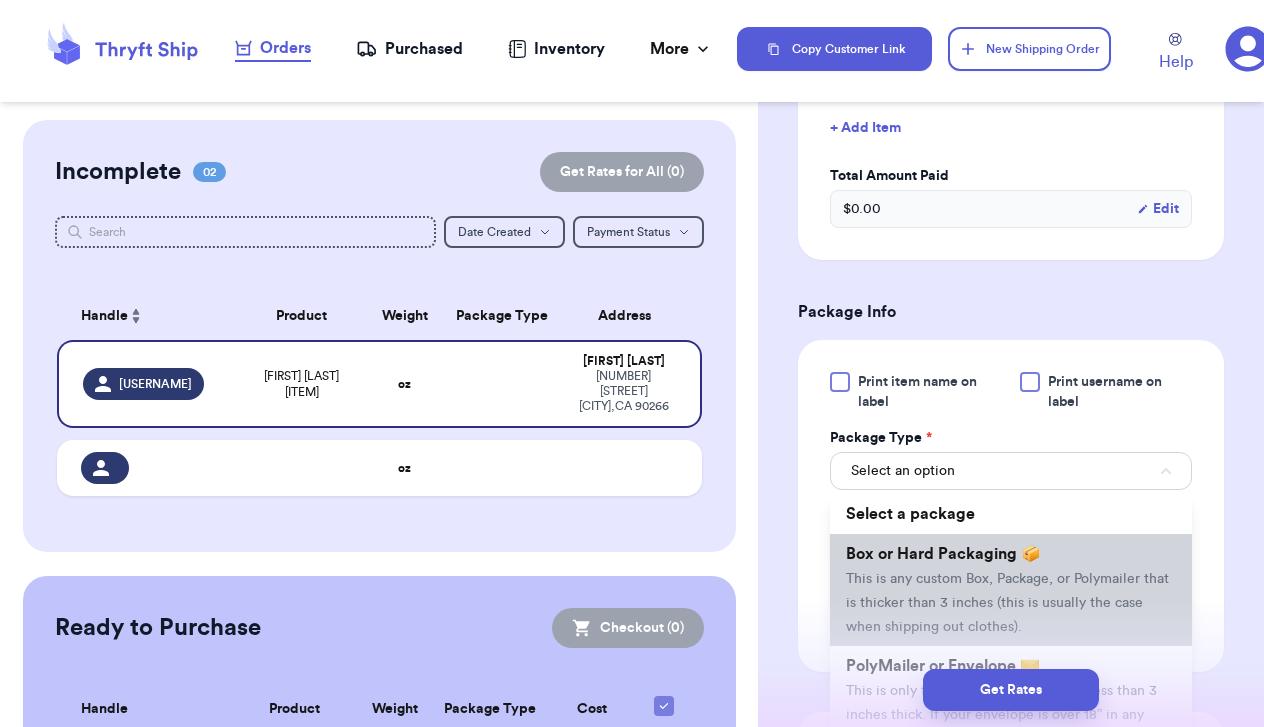 click on "Box or Hard Packaging 📦" at bounding box center (943, 554) 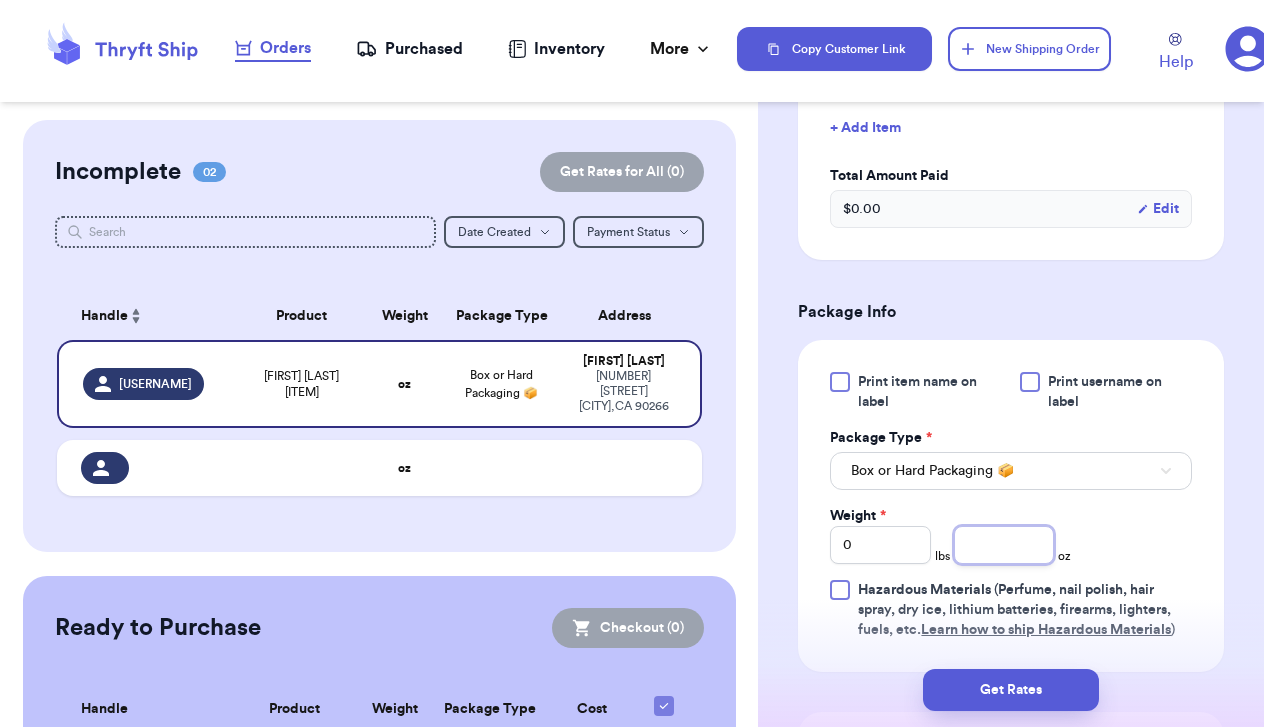 click at bounding box center (1004, 545) 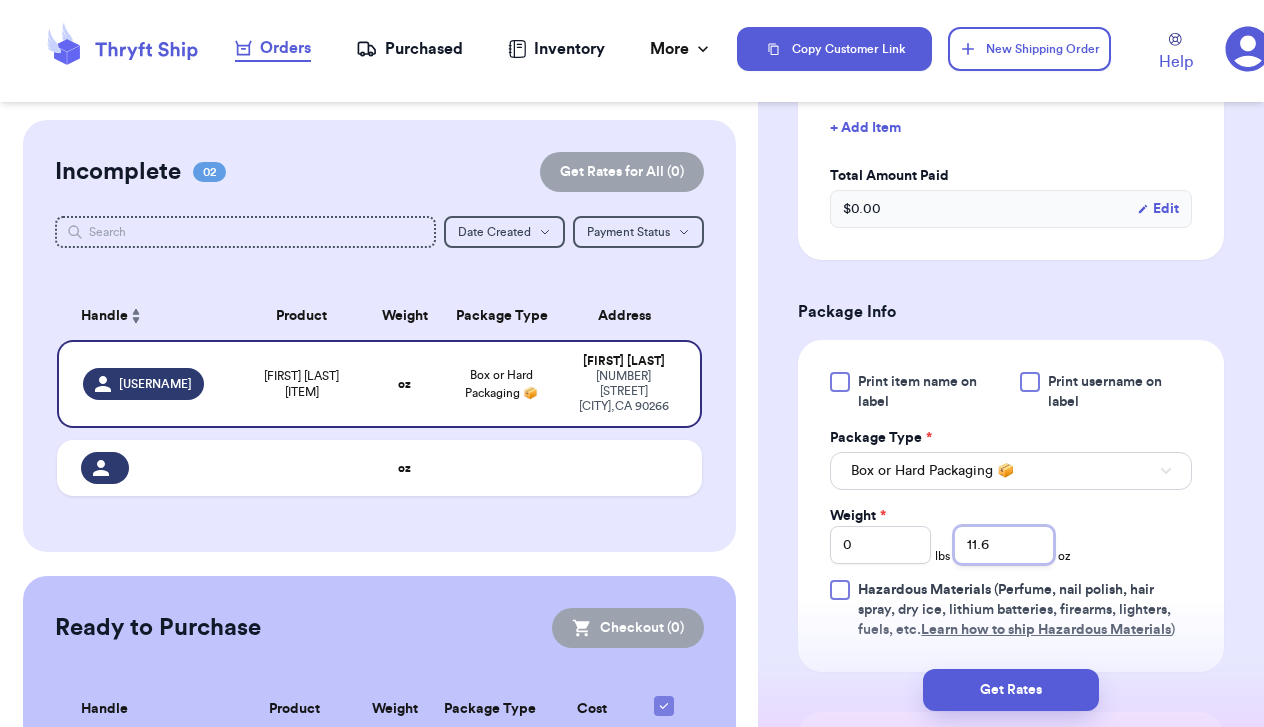 type on "11.6" 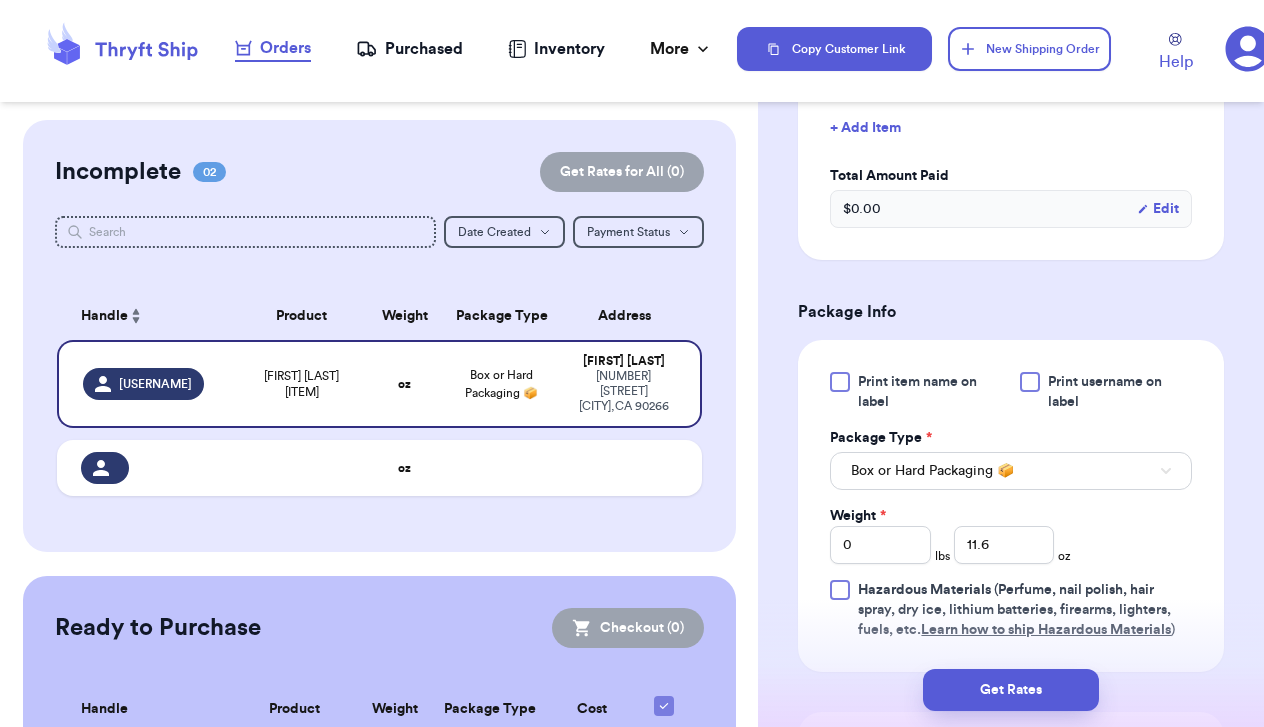 scroll, scrollTop: 1330, scrollLeft: 0, axis: vertical 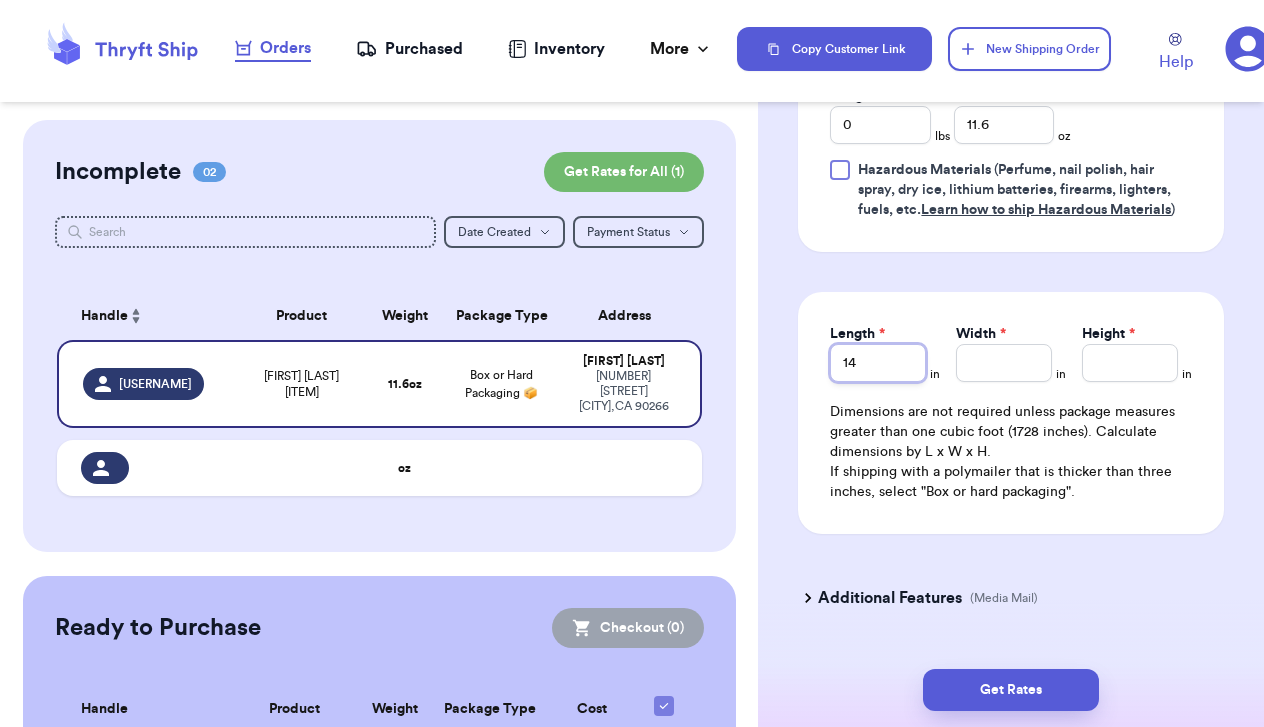 type on "14" 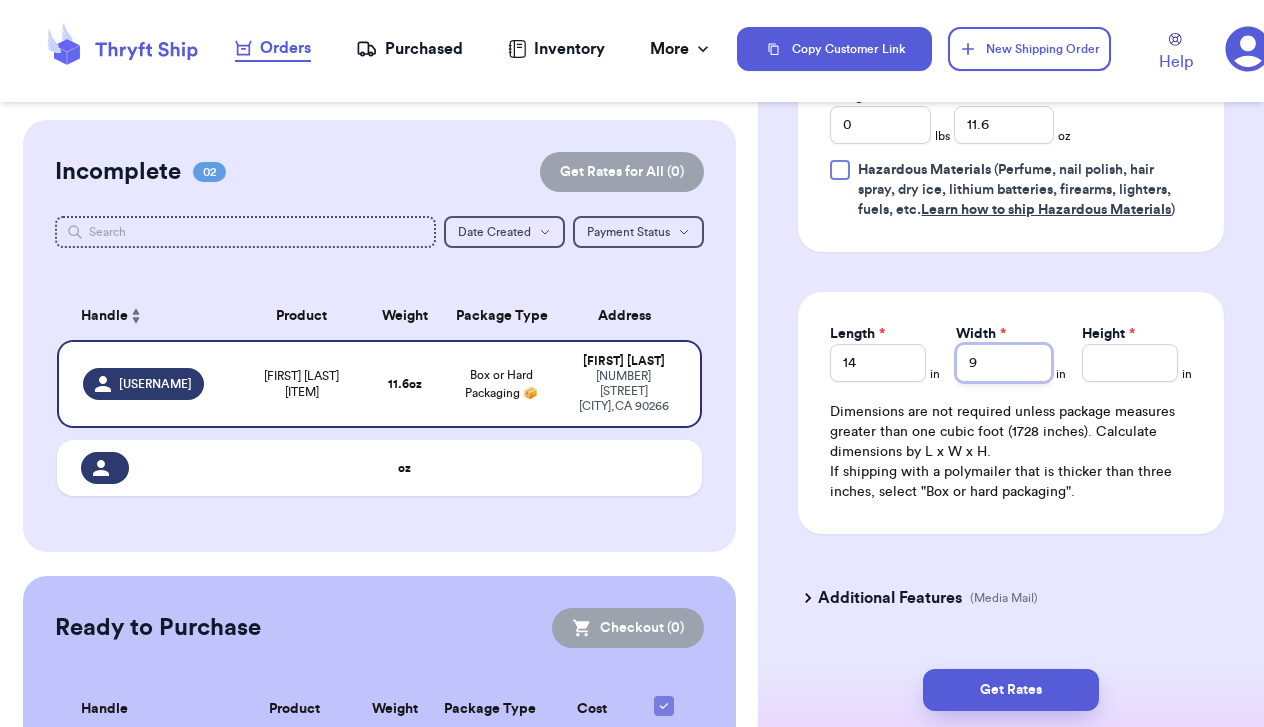 type on "9" 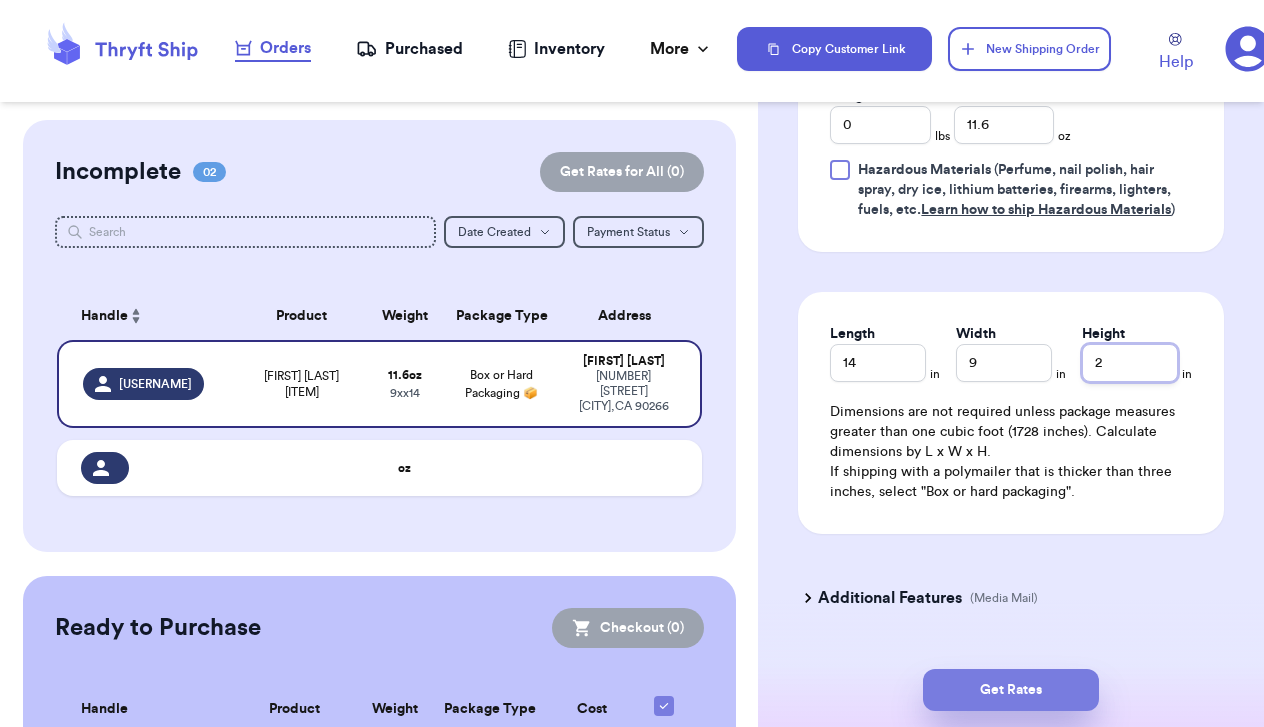 type on "2" 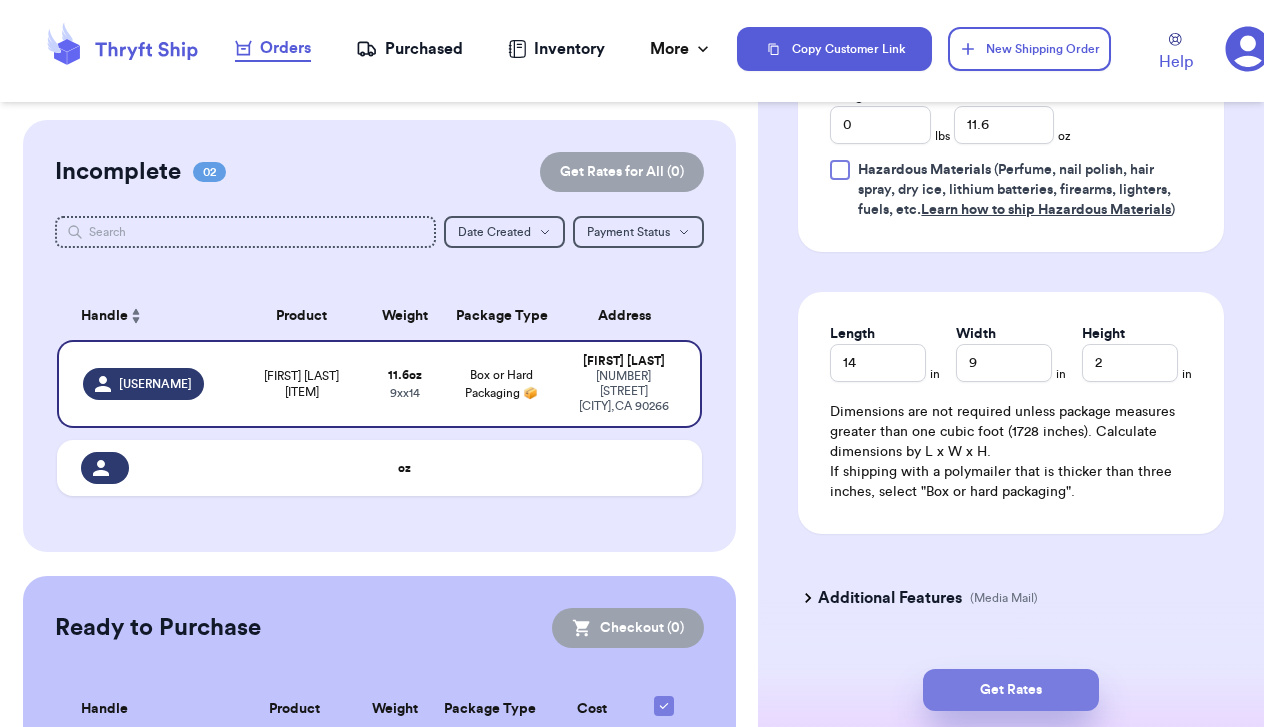 click on "Get Rates" at bounding box center [1011, 690] 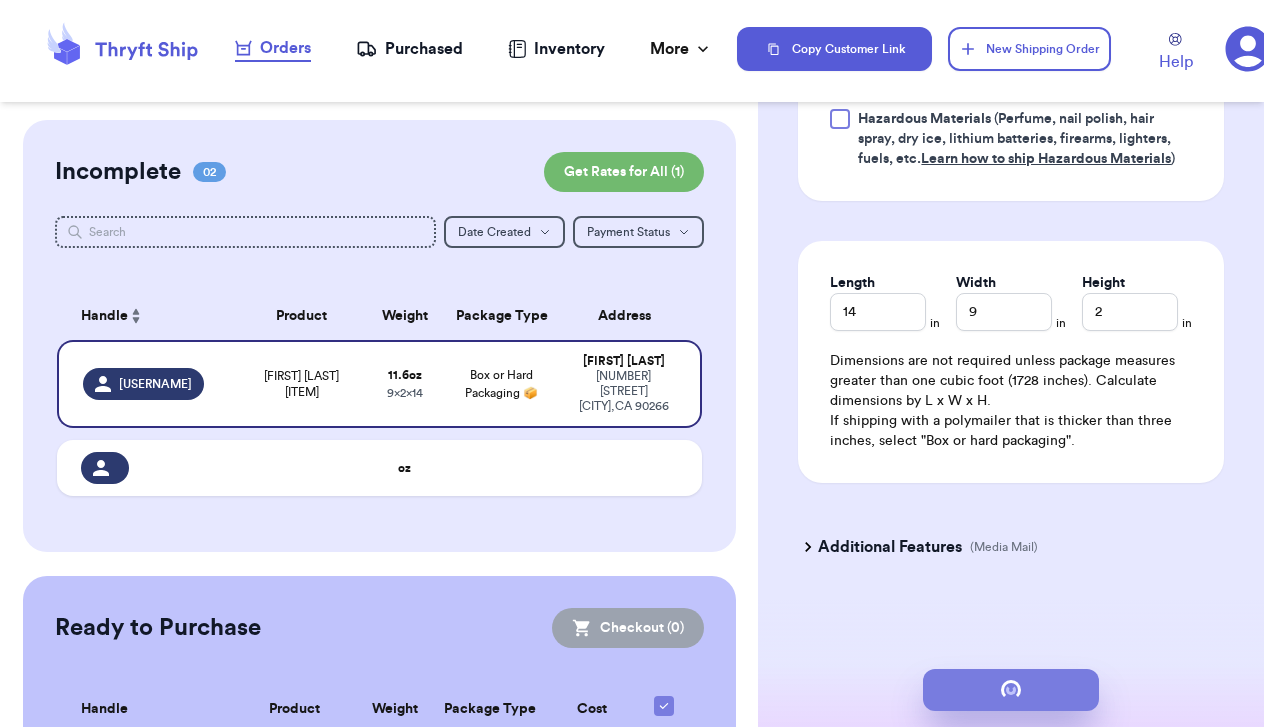 scroll, scrollTop: 0, scrollLeft: 0, axis: both 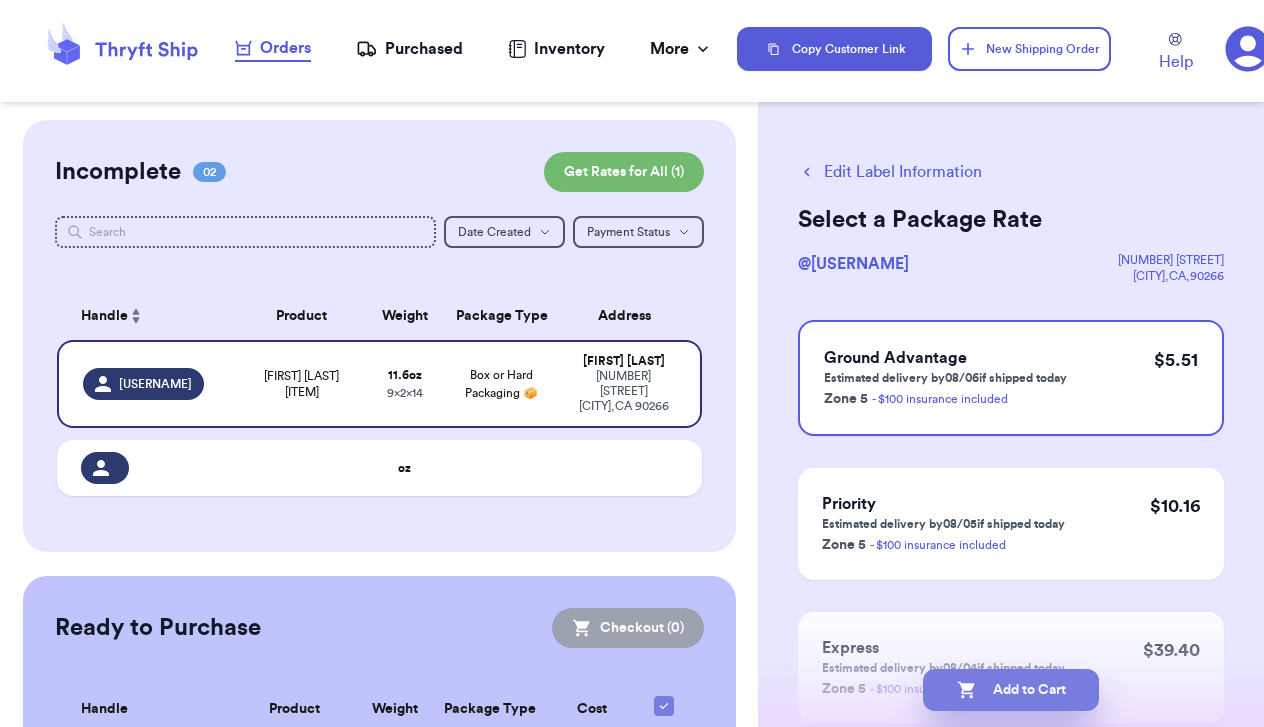click on "Add to Cart" at bounding box center (1011, 690) 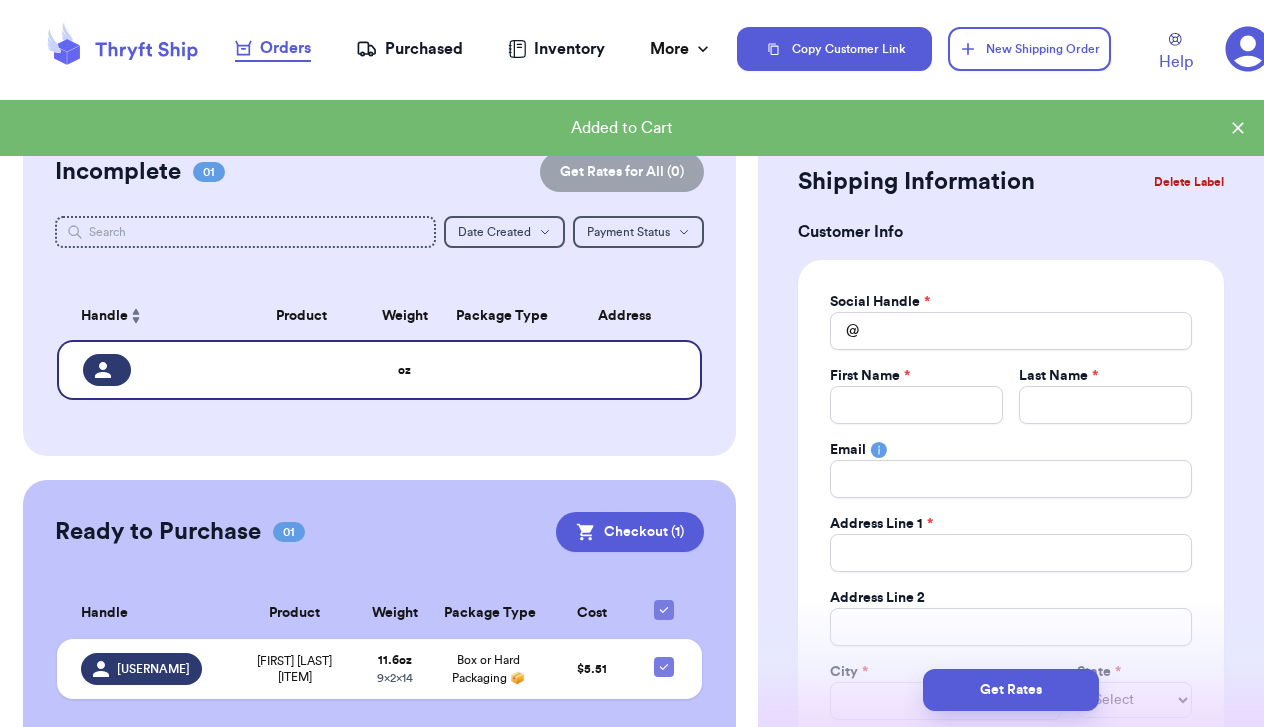 click on "Delete Label" at bounding box center [1189, 182] 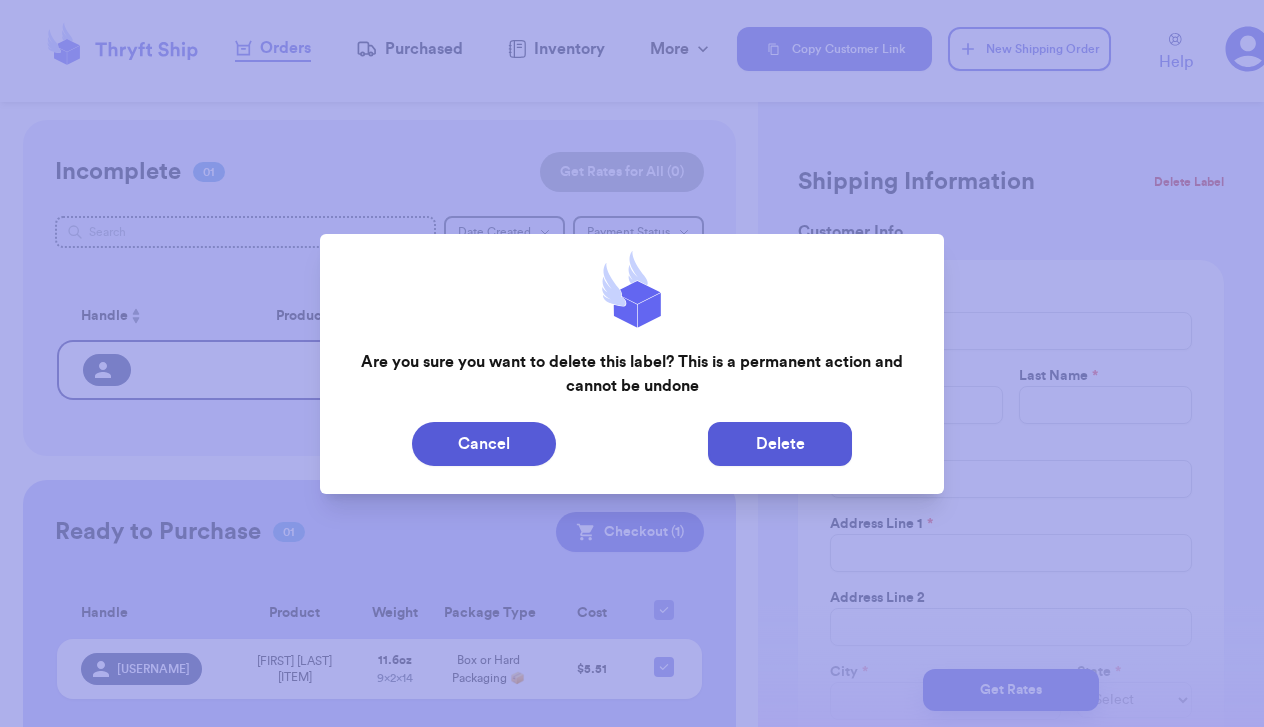 click on "Delete" at bounding box center [780, 444] 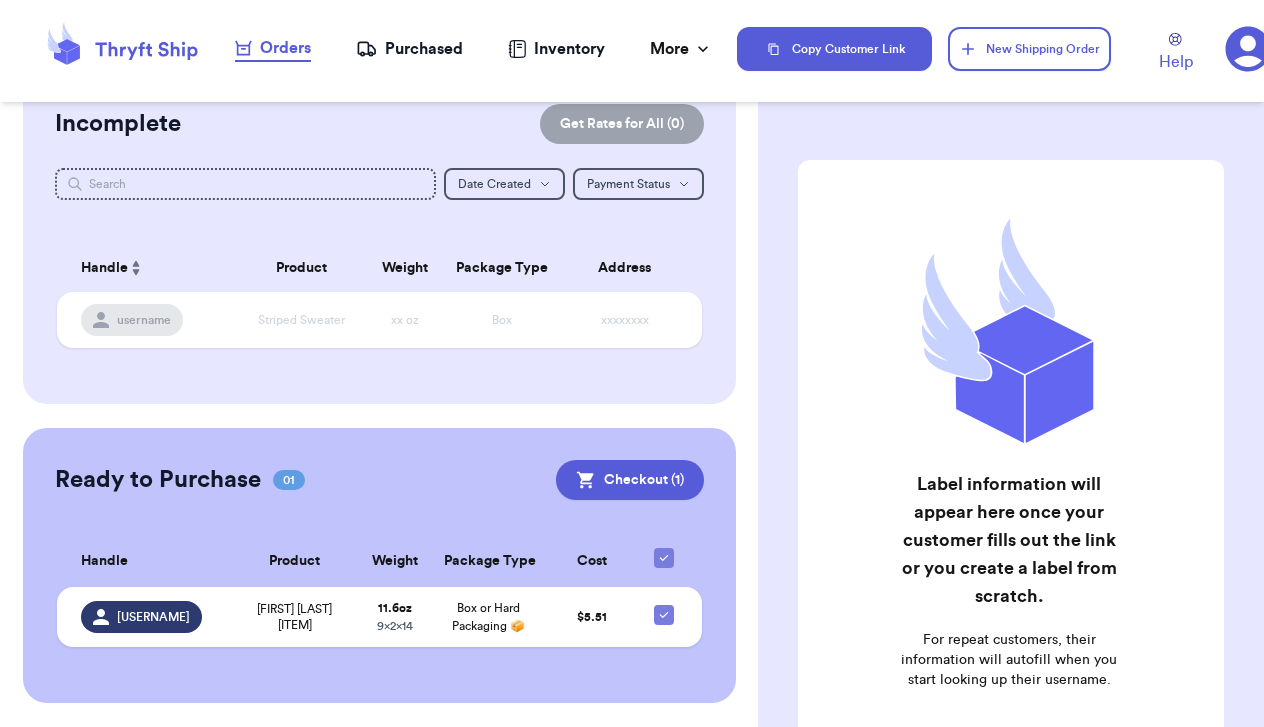 scroll, scrollTop: 47, scrollLeft: 0, axis: vertical 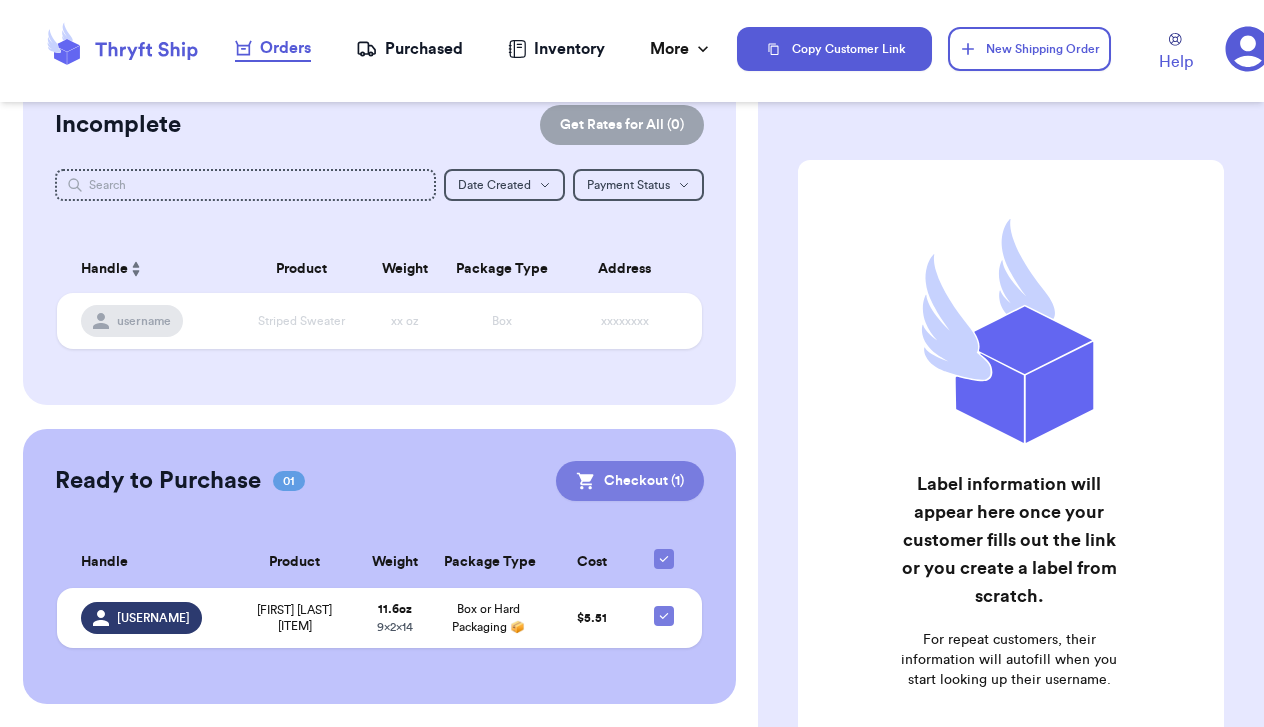 click on "Checkout ( 1 )" at bounding box center (630, 481) 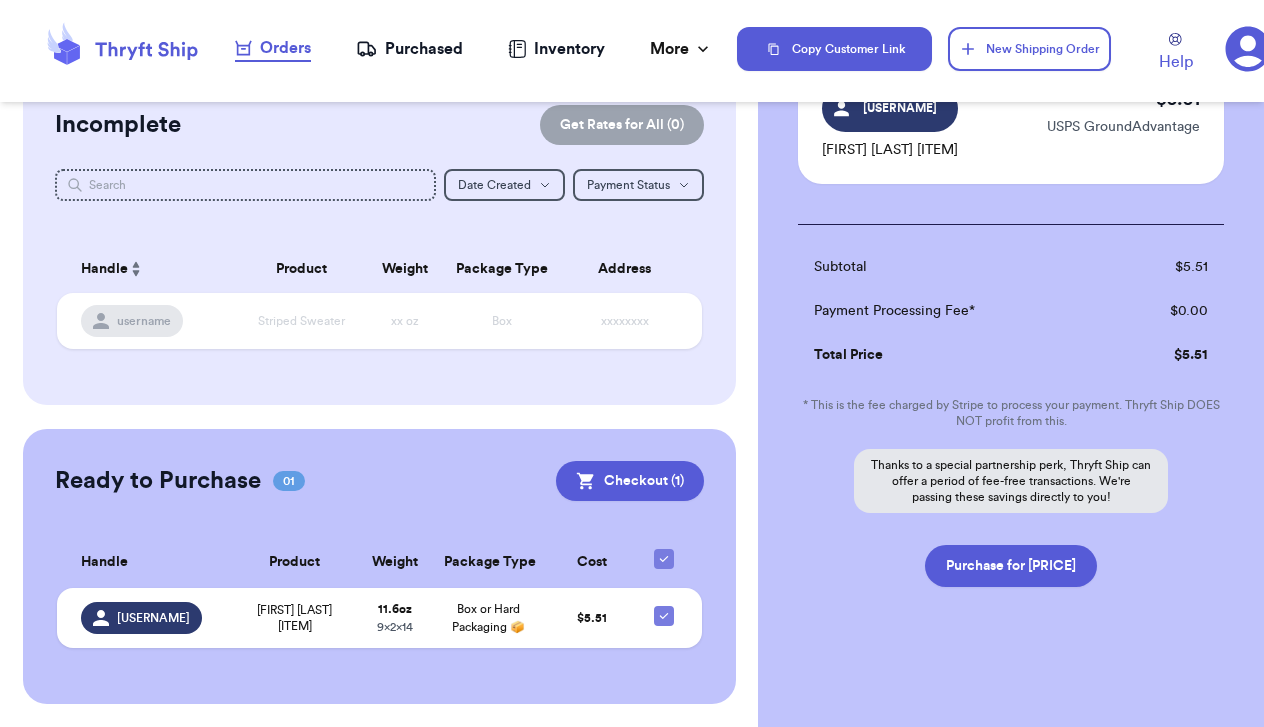 scroll, scrollTop: 187, scrollLeft: 0, axis: vertical 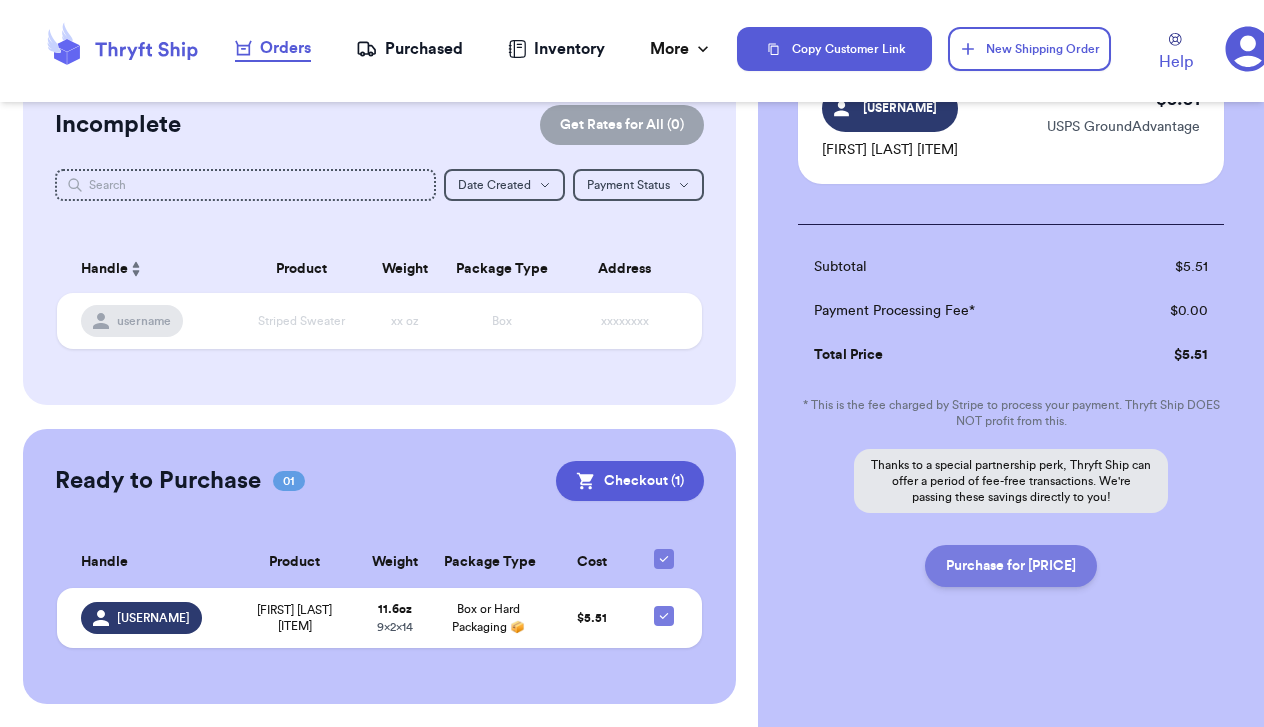 click on "Purchase for [PRICE]" at bounding box center (1011, 566) 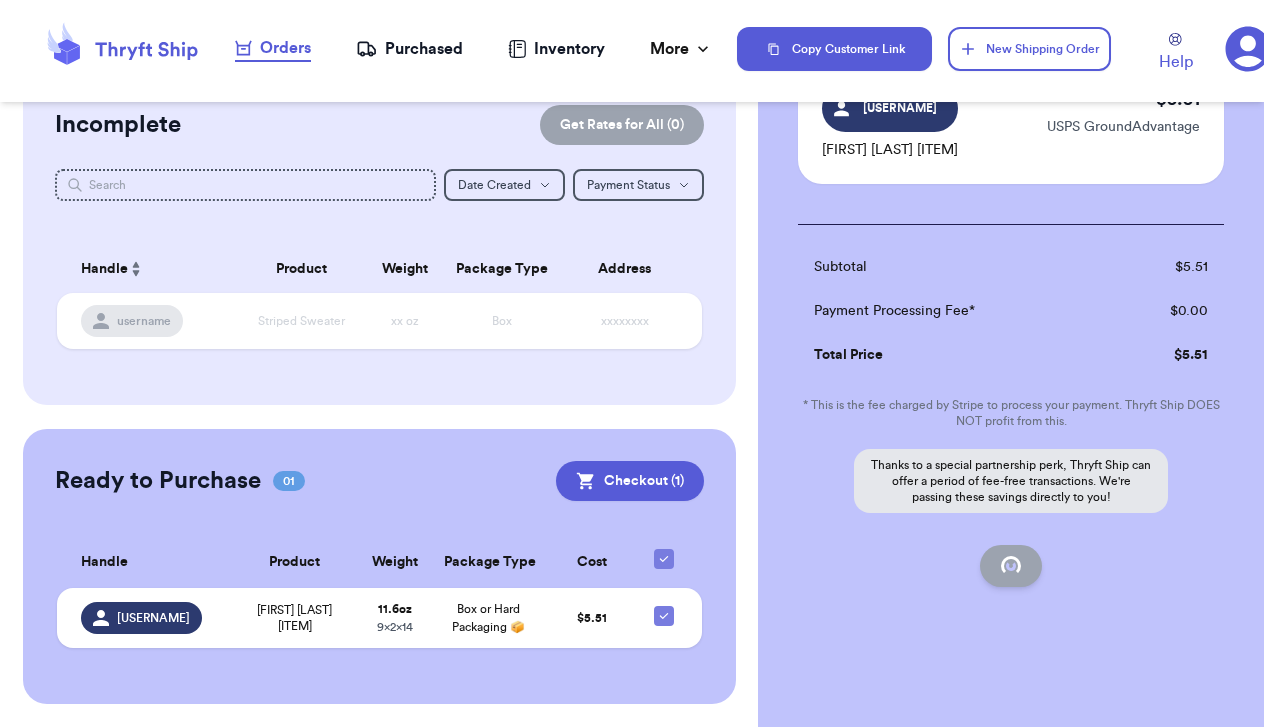 checkbox on "false" 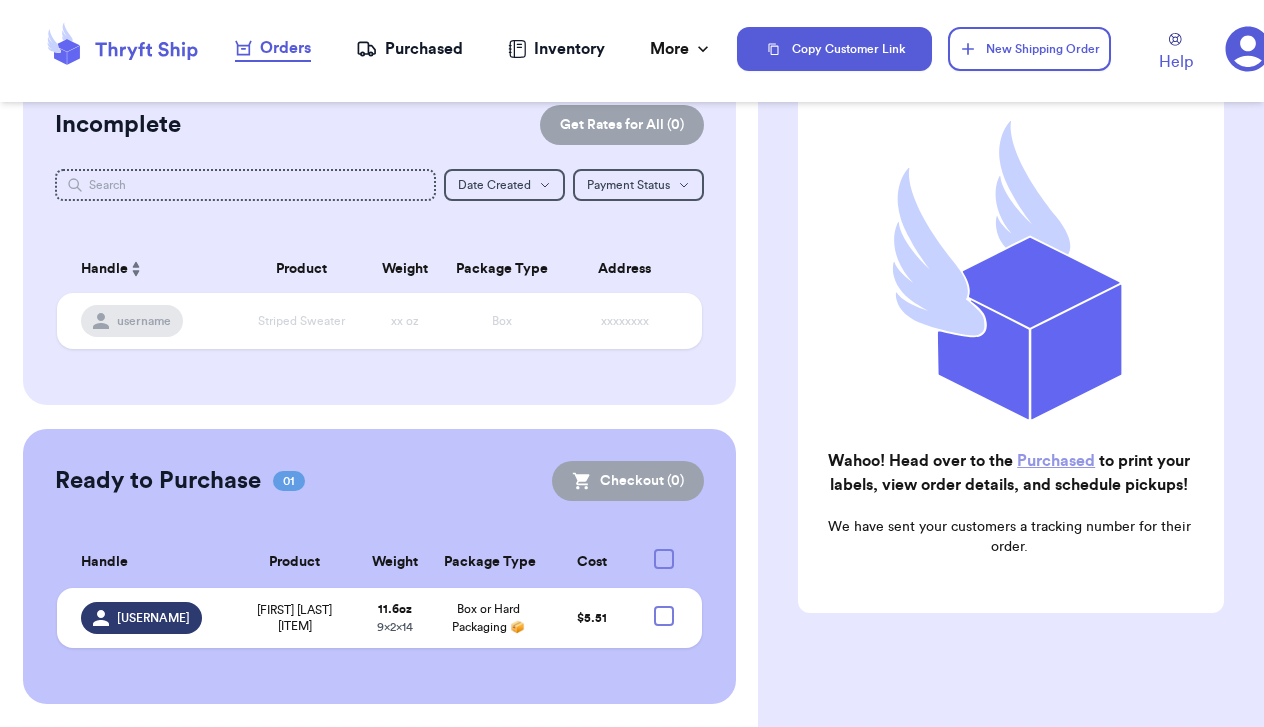 checkbox on "true" 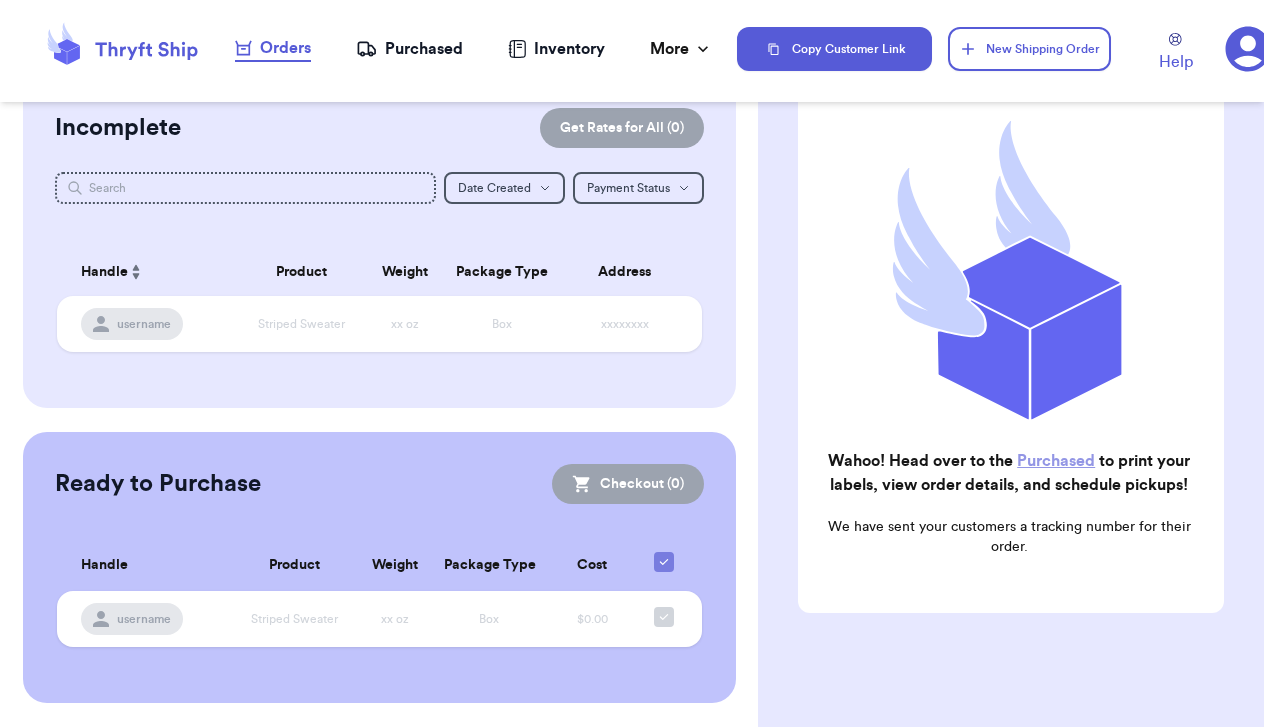 click on "Purchased" at bounding box center (409, 49) 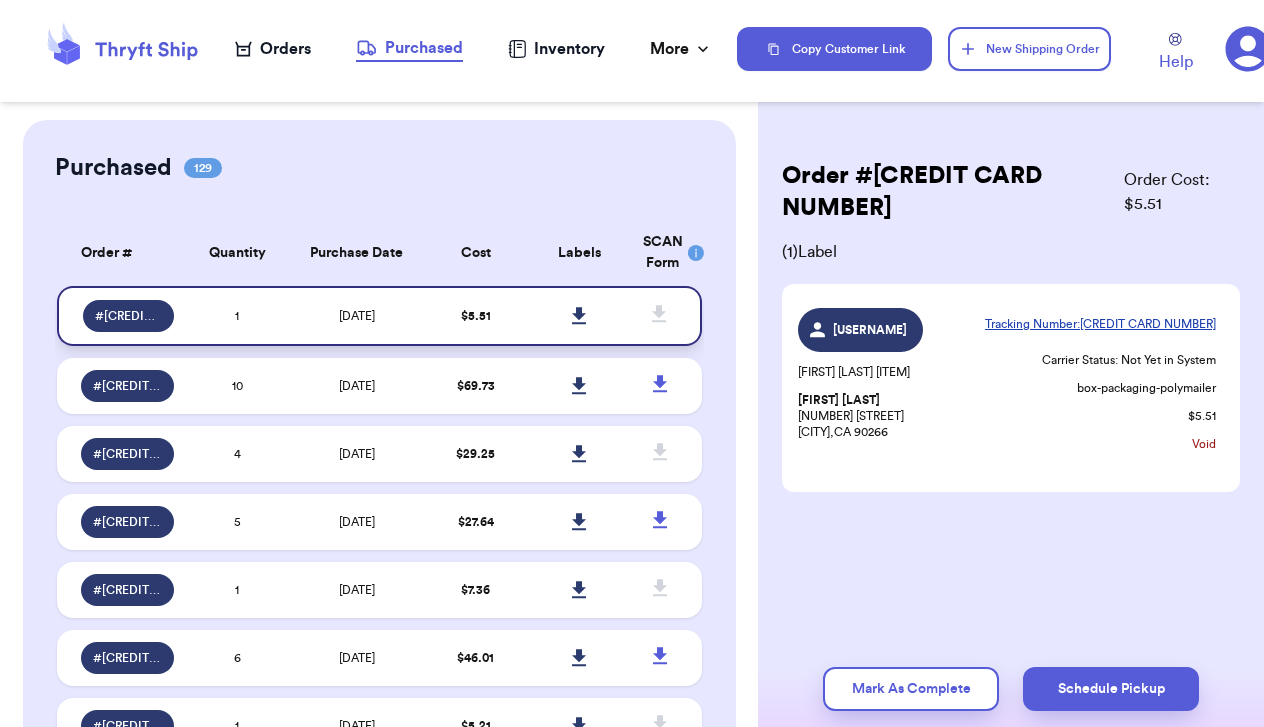 click 